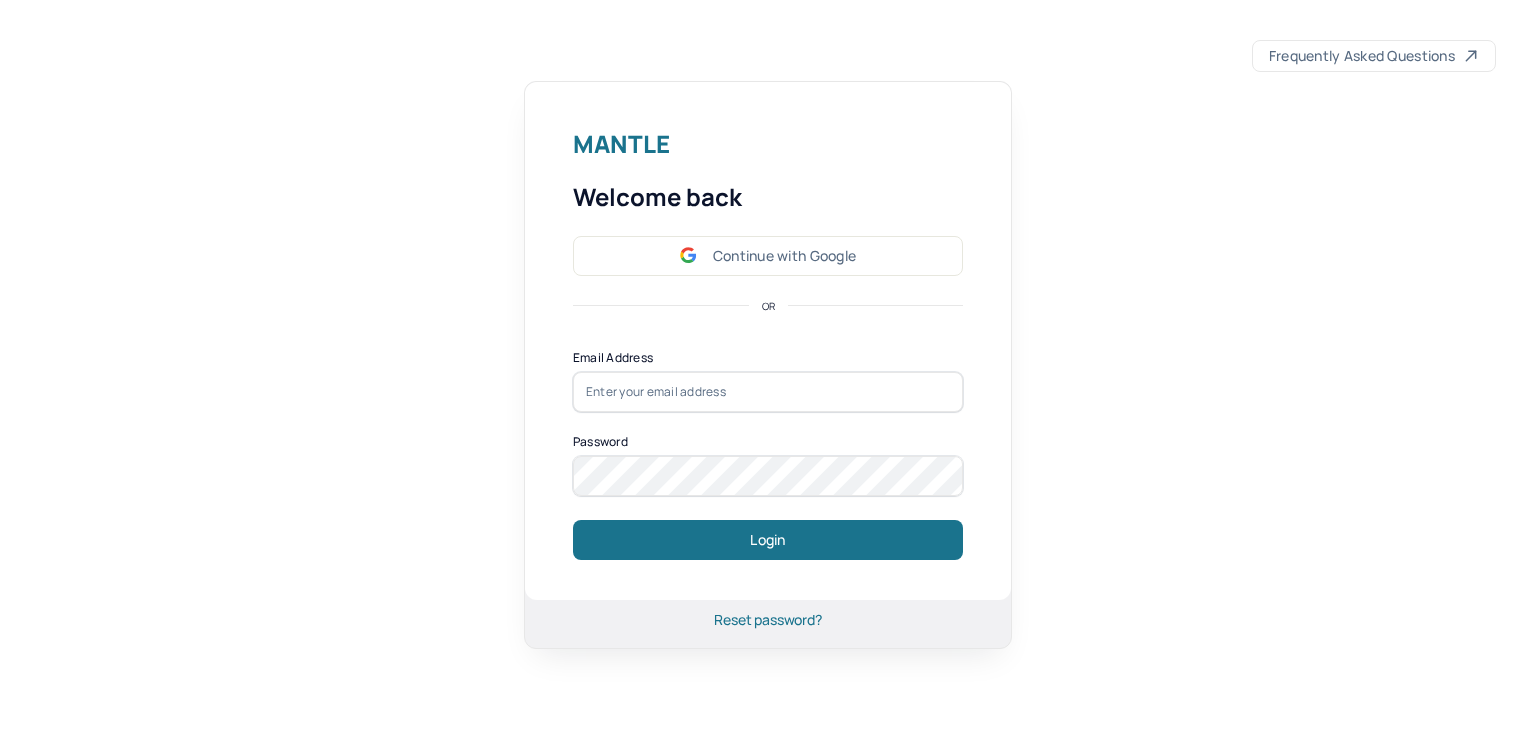 scroll, scrollTop: 0, scrollLeft: 0, axis: both 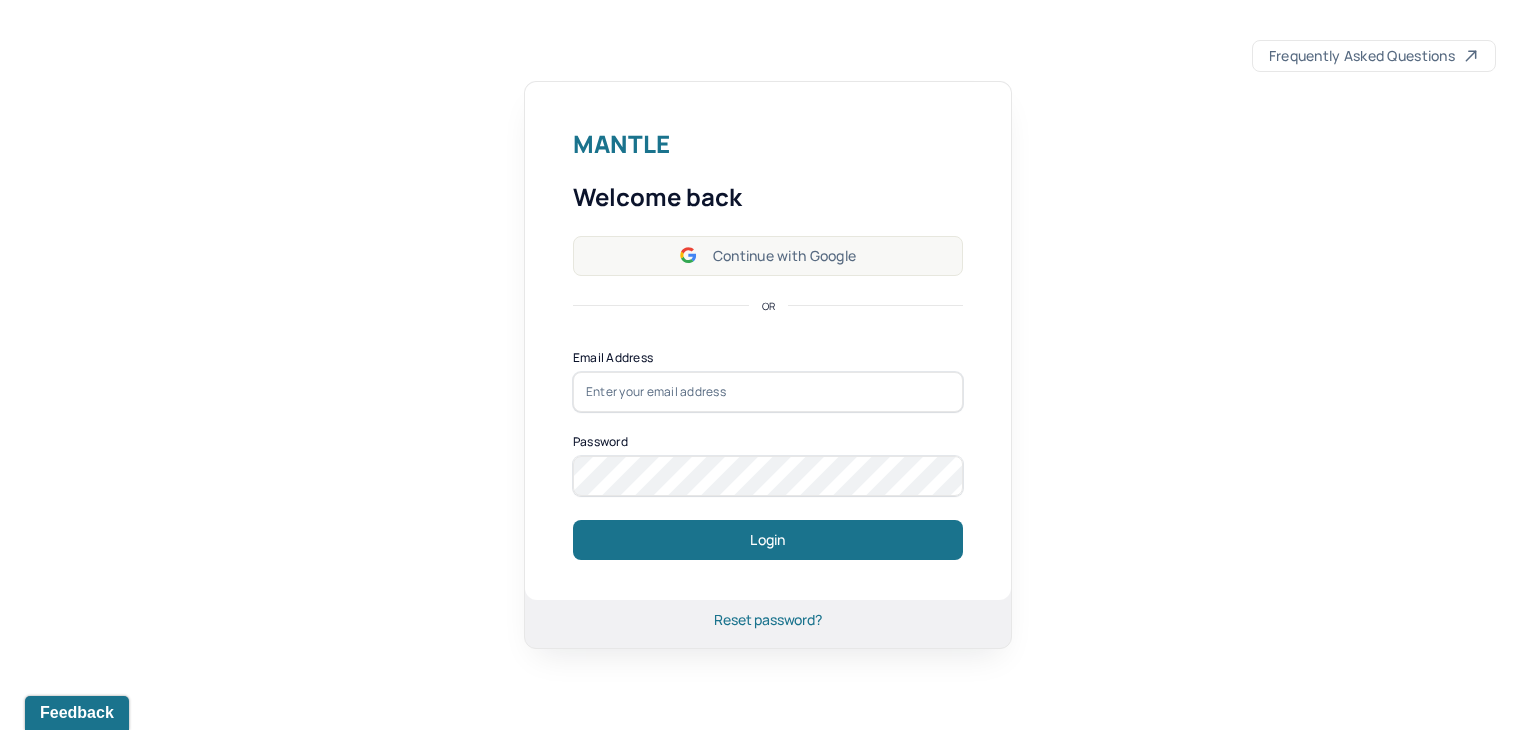 click 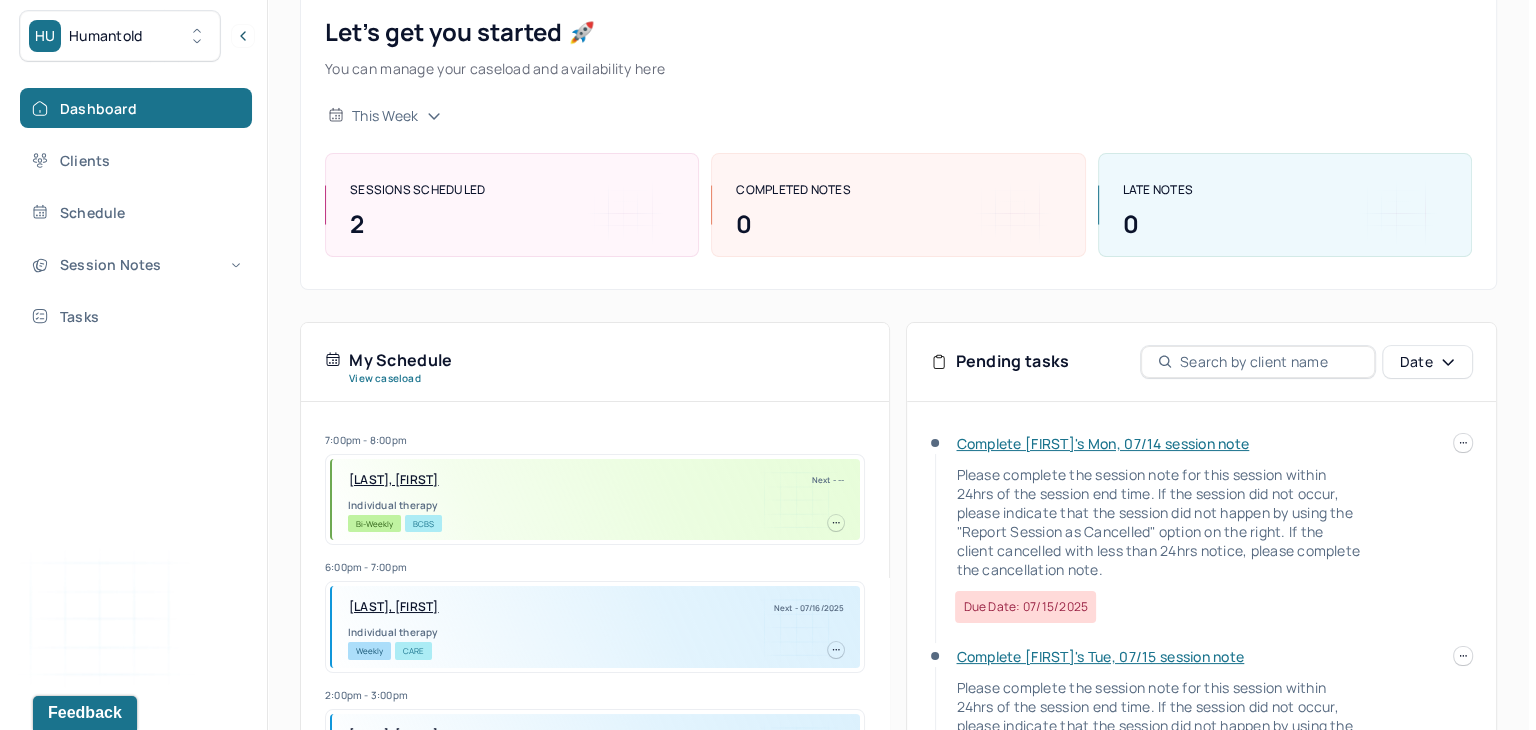 scroll, scrollTop: 123, scrollLeft: 0, axis: vertical 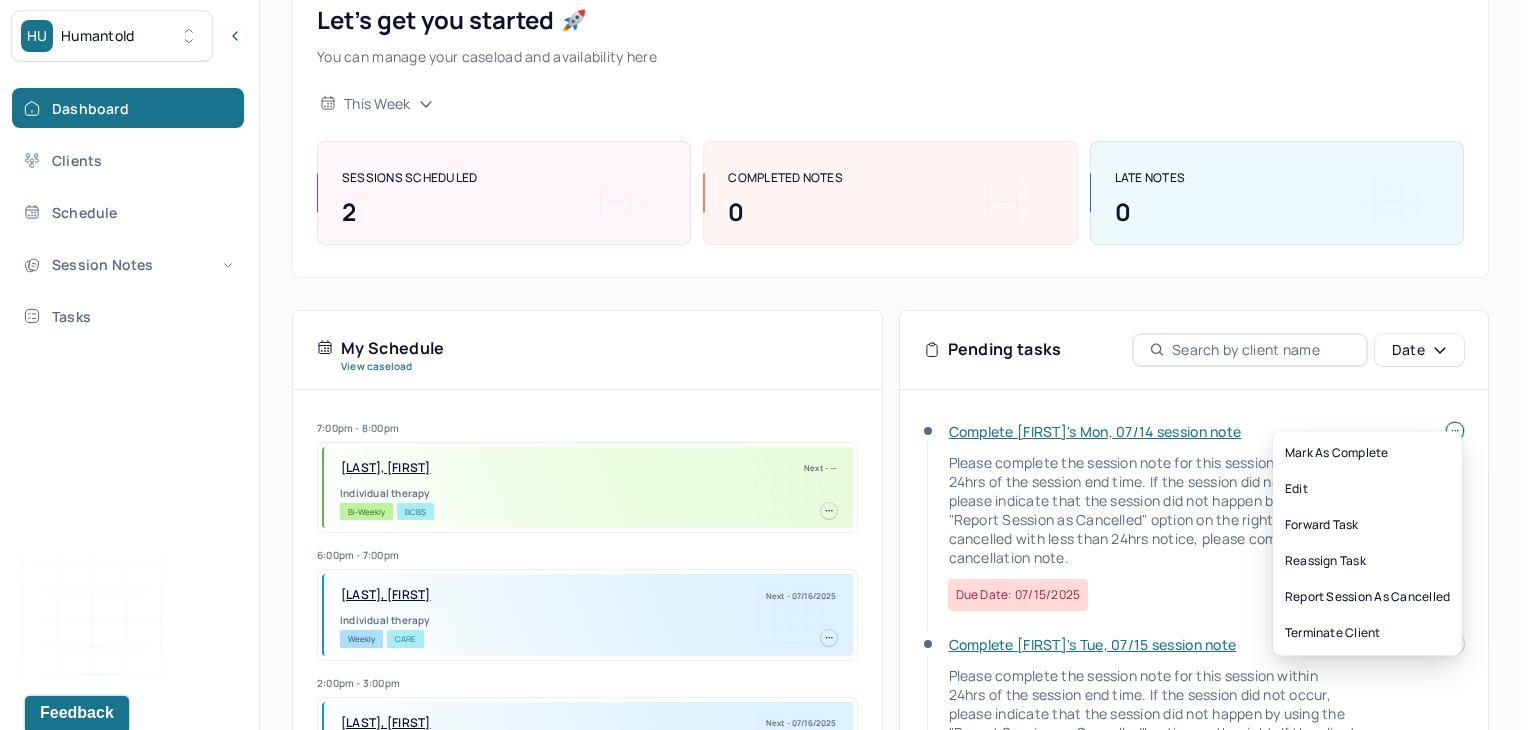 click on "HU Humantold       Dashboard Clients Schedule Session Notes Tasks SB Sheridan   Bascombe provider   Logout   Search by client name, chart number     FAQs     SB Sheridan Let’s get you started 🚀 You can manage your caseload and availability here   this week   SESSIONS SCHEDULED 2 COMPLETED NOTES 0 LATE NOTES 0 My Schedule View caseload 7:00pm - 8:00pm   [LAST], [FIRST]   Next - -- Individual therapy Bi-Weekly BCBS     6:00pm - 7:00pm   [LAST], [FIRST]   Next - 07/16/2025 Individual therapy Weekly CARE     2:00pm - 3:00pm   [LAST], [FIRST]   Next - 07/16/2025 Individual therapy Weekly Self Pay     6:00pm - 7:00pm   [LAST], [FIRST]   Next - 07/17/2025 Individual therapy Weekly CARE     2:00pm - 3:00pm   [LAST], [FIRST]   Next - 07/17/2025 Individual therapy Weekly Self Pay     1:00pm - 2:00pm   [LAST], [FIRST]   Next - 07/21/2025 Individual therapy Weekly Pending Task CARE     6:00pm - 7:00pm   [LAST], [FIRST]   Next - 07/22/2025 Individual therapy Weekly Pending Task CARE         Weekly" at bounding box center (760, 460) 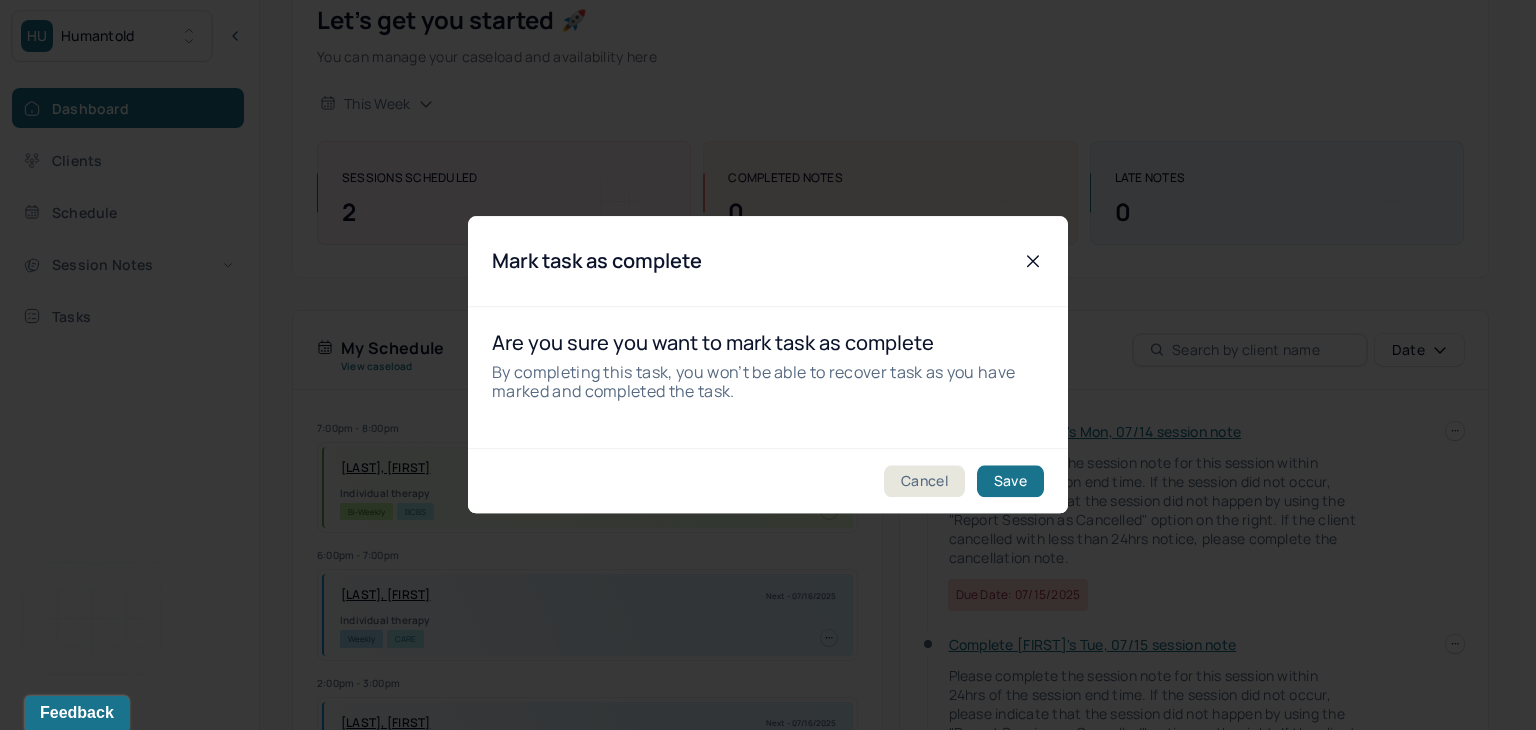 click 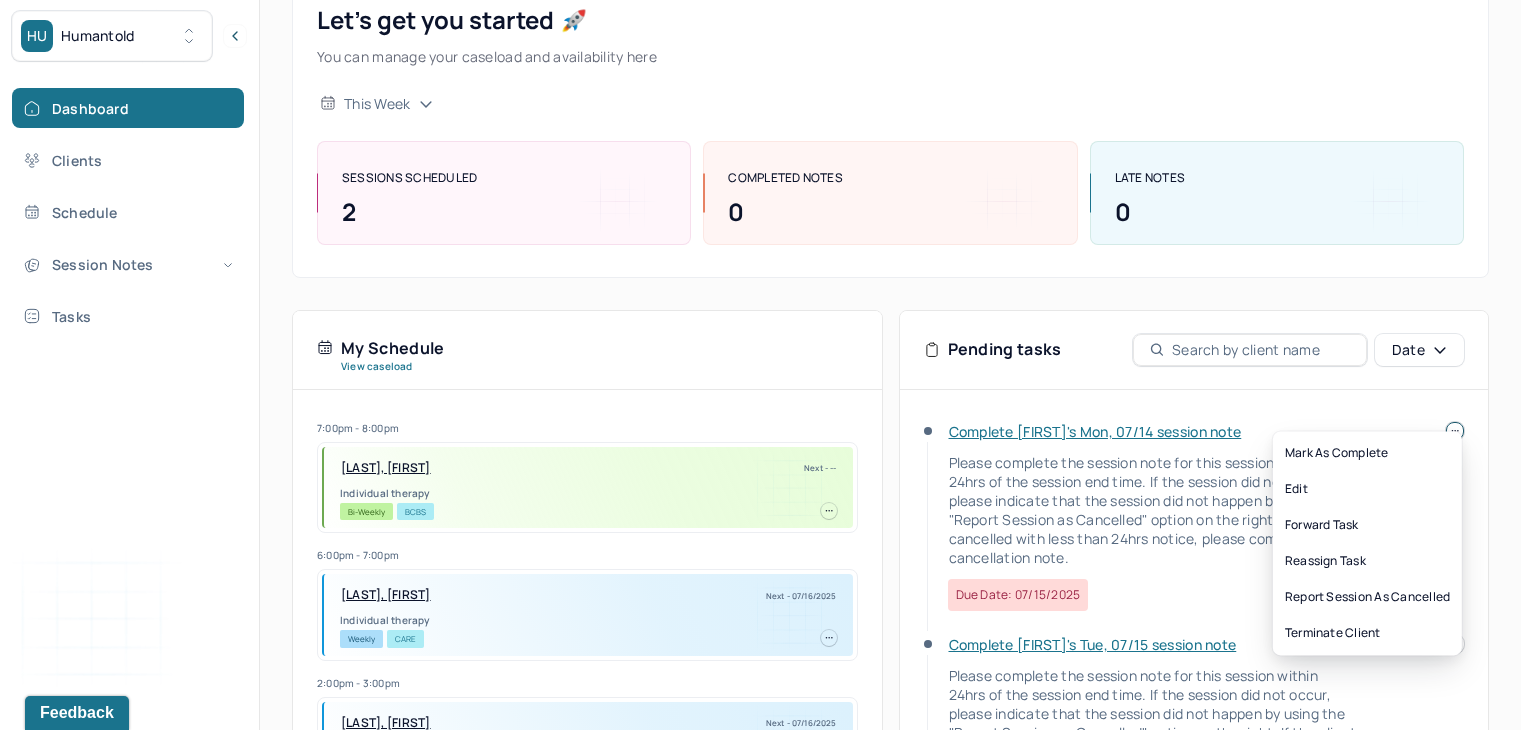 click at bounding box center [1455, 431] 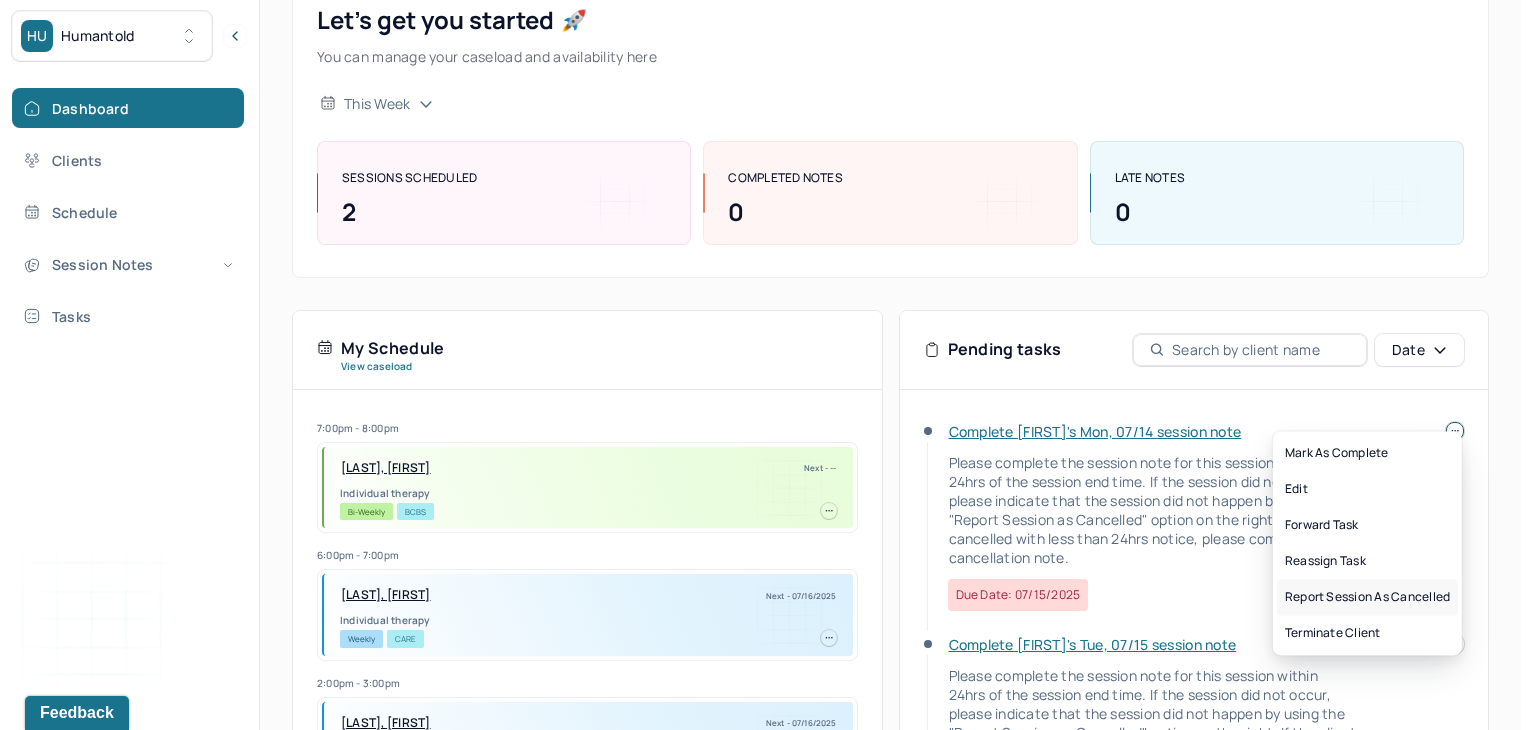 click on "Report session as cancelled" at bounding box center (1367, 597) 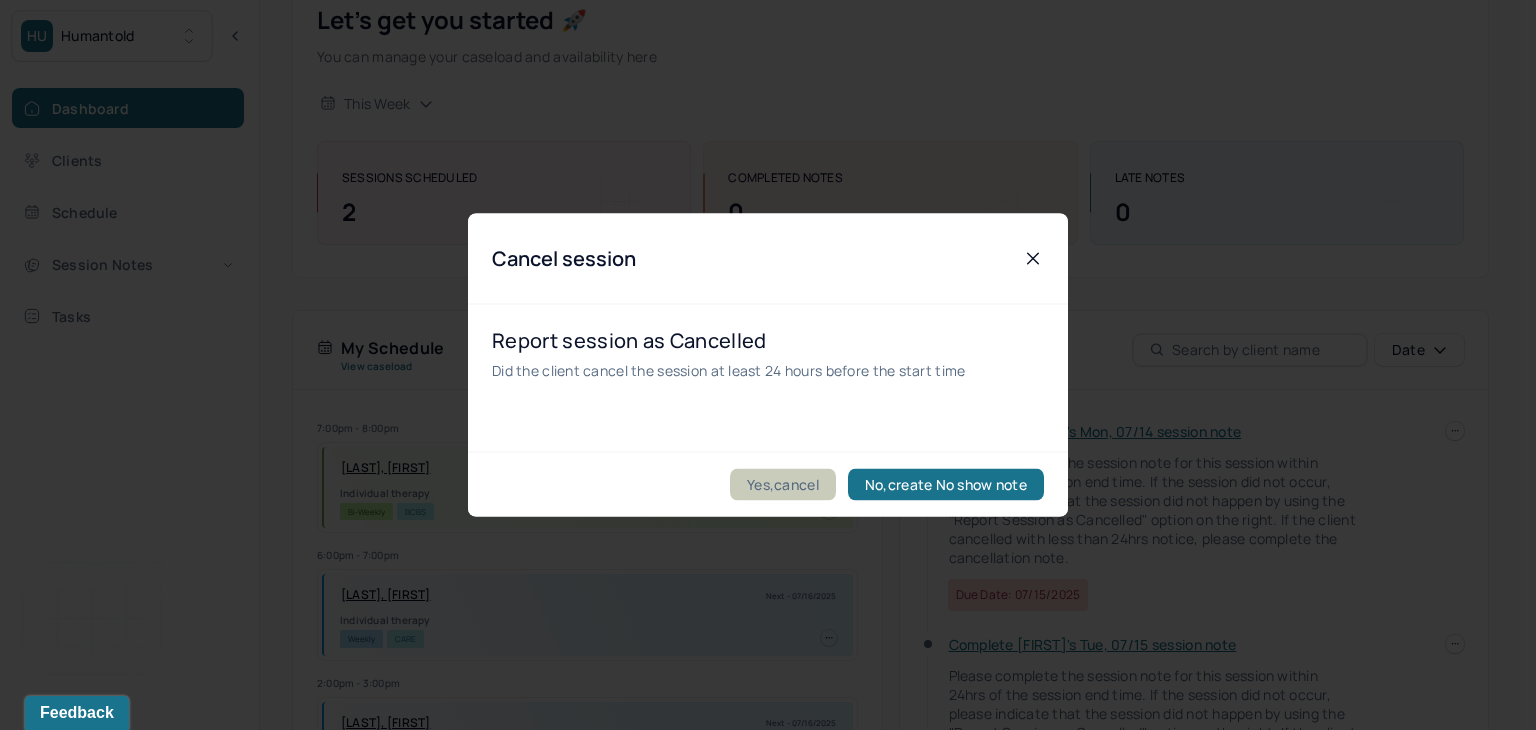 click on "Yes,cancel" at bounding box center (783, 485) 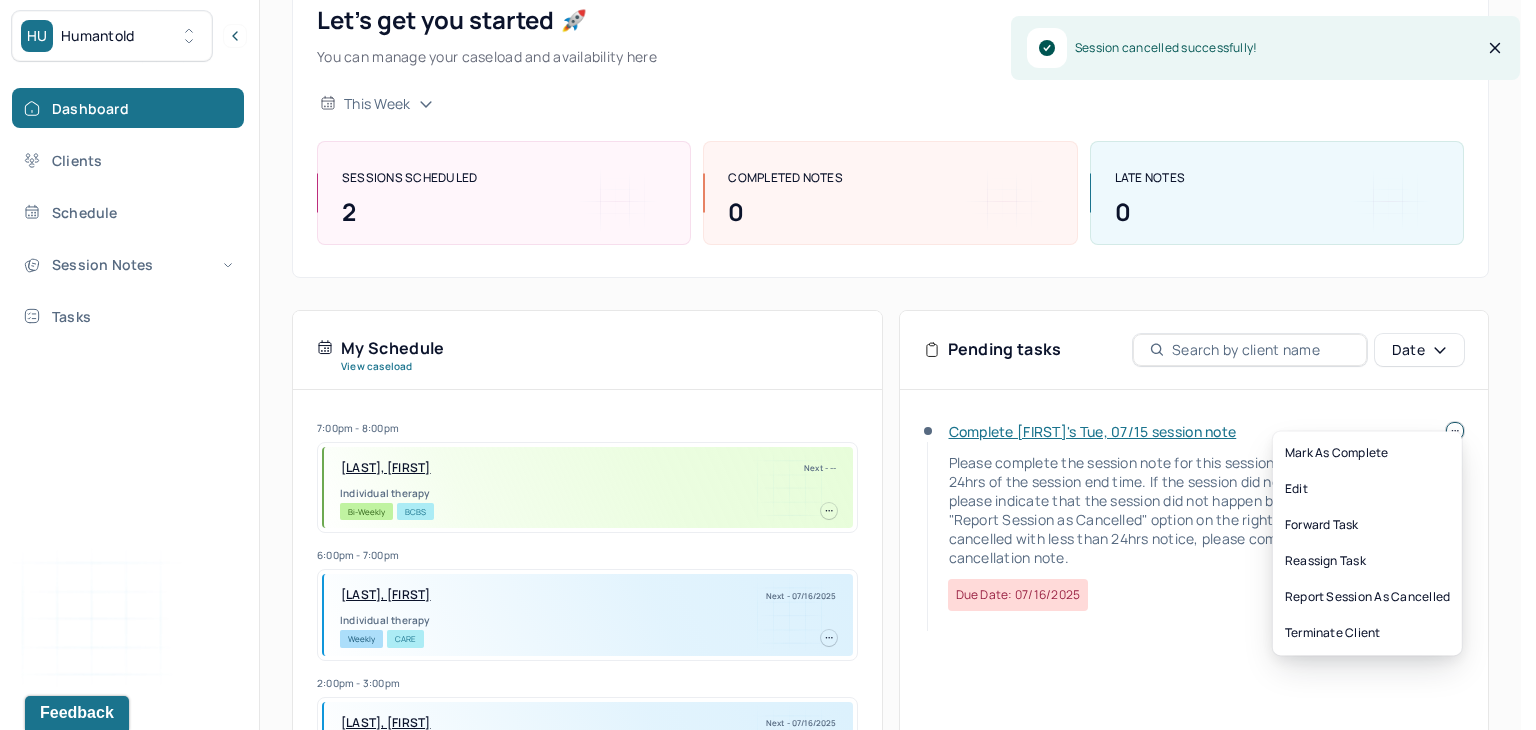 click on "HU Humantold       Dashboard Clients Schedule Session Notes Tasks SB Sheridan   Bascombe provider   Logout   Search by client name, chart number     FAQs     SB Sheridan Let’s get you started 🚀 You can manage your caseload and availability here   this week   SESSIONS SCHEDULED 2 COMPLETED NOTES 0 LATE NOTES 0 My Schedule View caseload 7:00pm - 8:00pm   [LAST], [FIRST]   Next - -- Individual therapy Bi-Weekly BCBS     6:00pm - 7:00pm   [LAST], [FIRST]   Next - 07/16/2025 Individual therapy Weekly CARE     2:00pm - 3:00pm   [LAST], [FIRST]   Next - 07/16/2025 Individual therapy Weekly Self Pay     6:00pm - 7:00pm   [LAST], [FIRST]   Next - 07/17/2025 Individual therapy Weekly CARE     2:00pm - 3:00pm   [LAST], [FIRST]   Next - 07/17/2025 Individual therapy Weekly Self Pay     6:00pm - 7:00pm   [LAST], [FIRST]   Next - 07/22/2025 Individual therapy Weekly Pending Task CARE     1:00pm - 2:00pm   [LAST], [FIRST]   Next - 07/28/2025 Individual therapy Weekly CARE 7:30pm - 8:30pm   [LAST], [FIRST]" at bounding box center (760, 460) 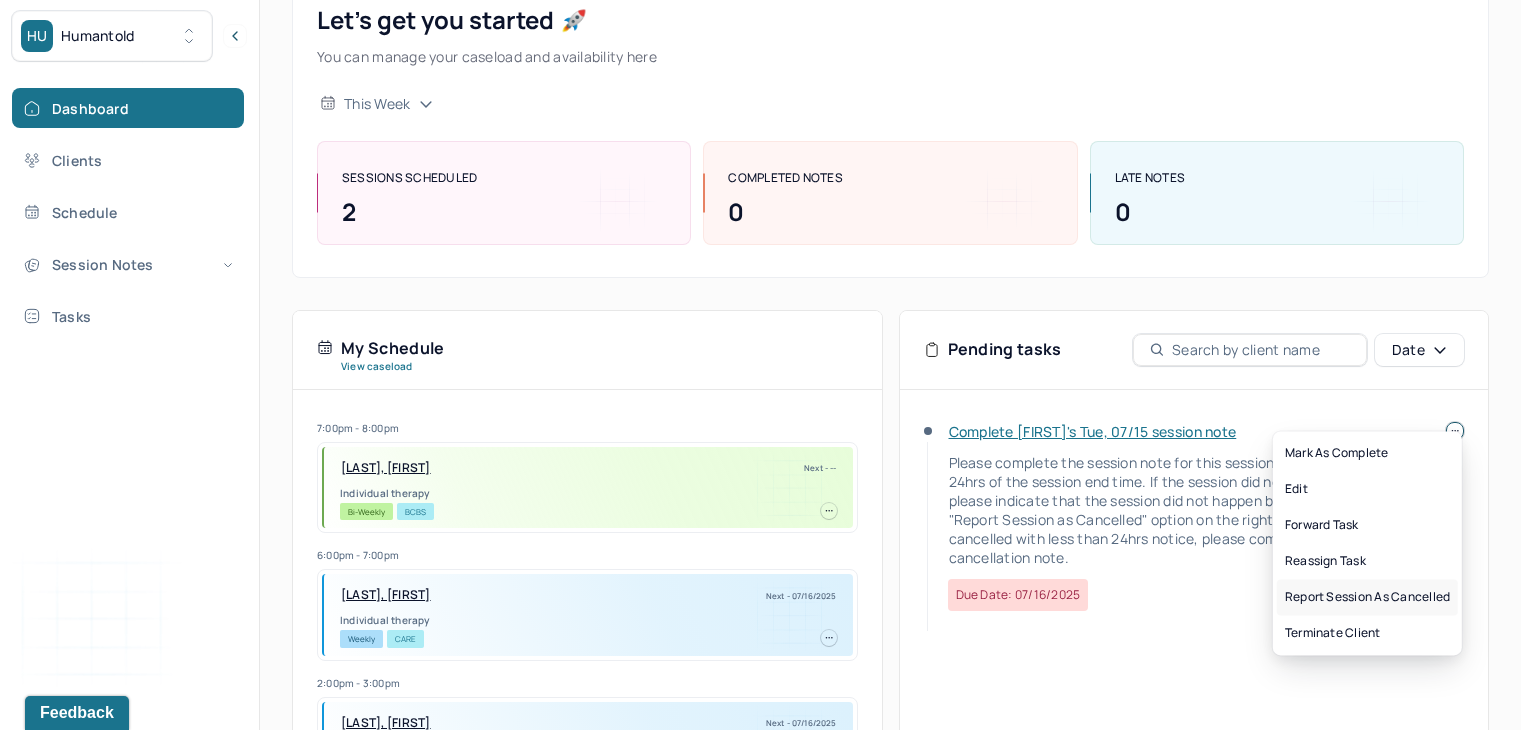 click on "Report session as cancelled" at bounding box center [1367, 597] 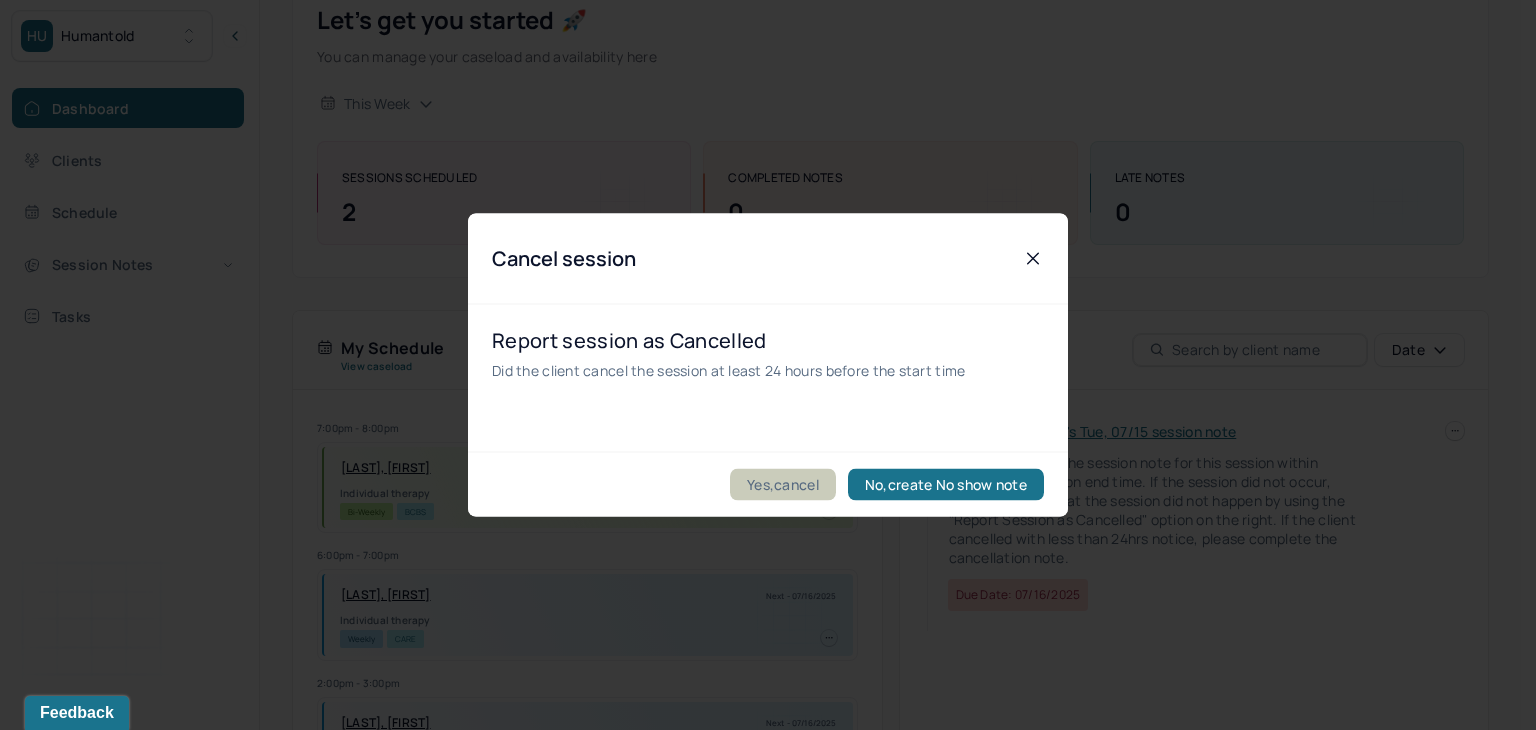 click on "Yes,cancel" at bounding box center (783, 485) 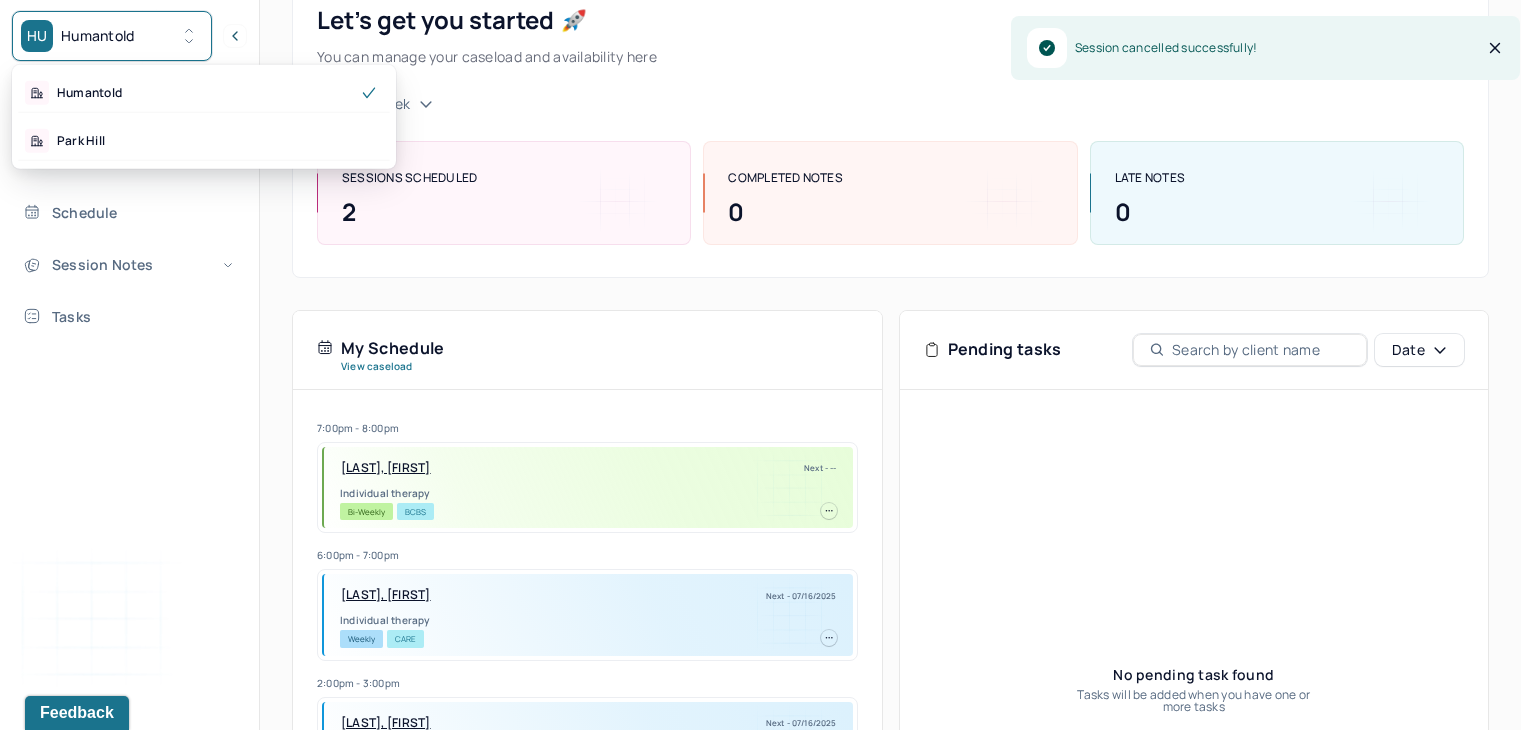 click on "HU Humantold" at bounding box center (112, 36) 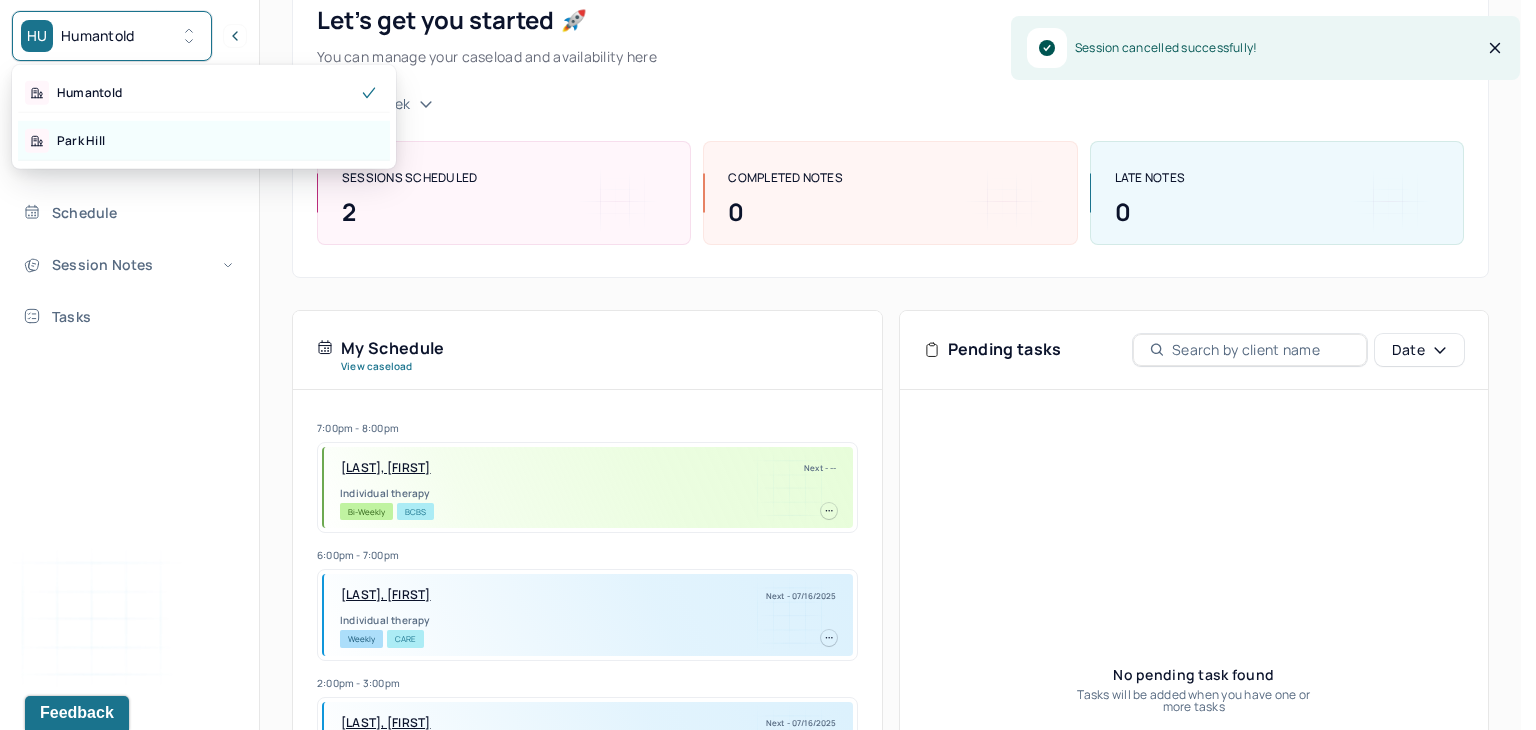 click on "Park Hill" at bounding box center (204, 141) 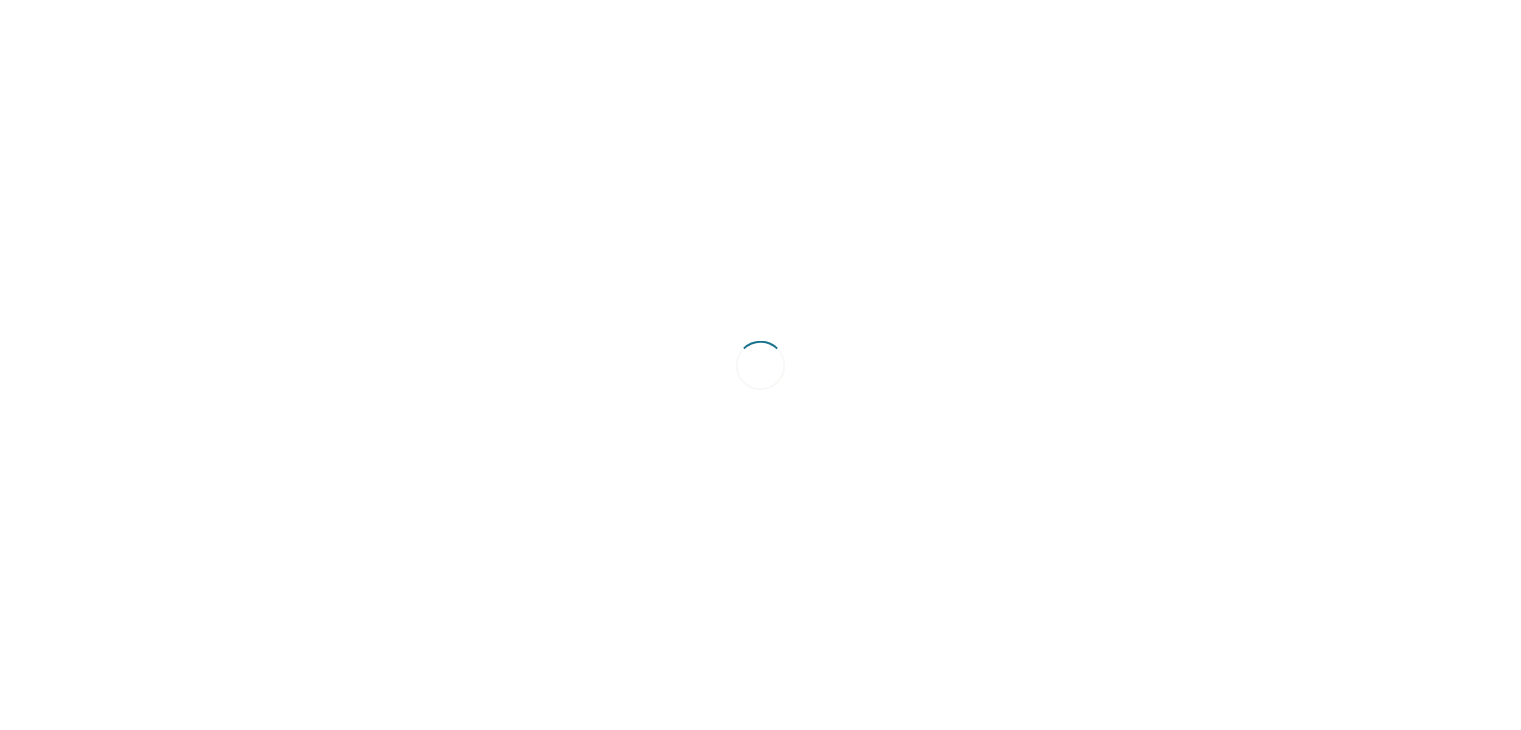 scroll, scrollTop: 0, scrollLeft: 0, axis: both 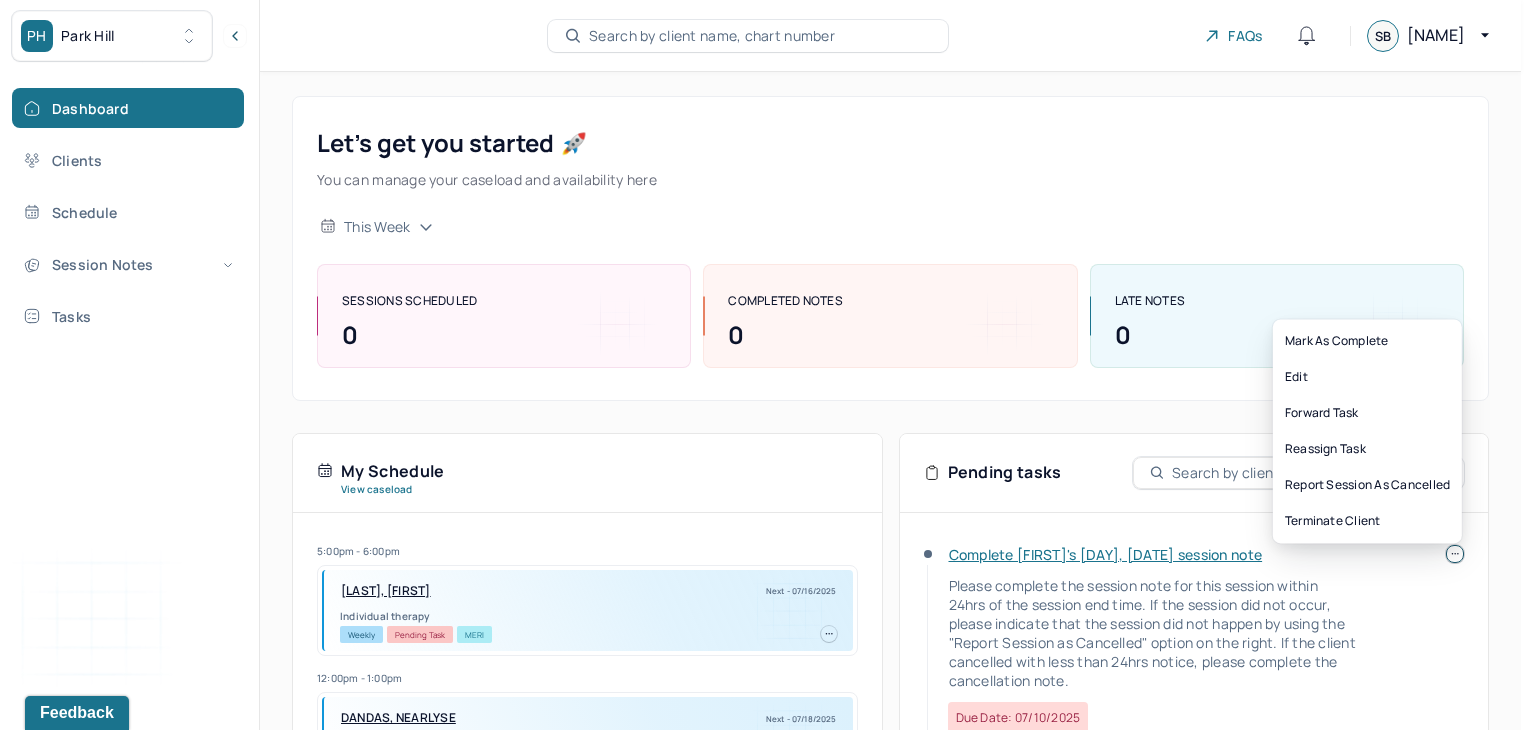 click 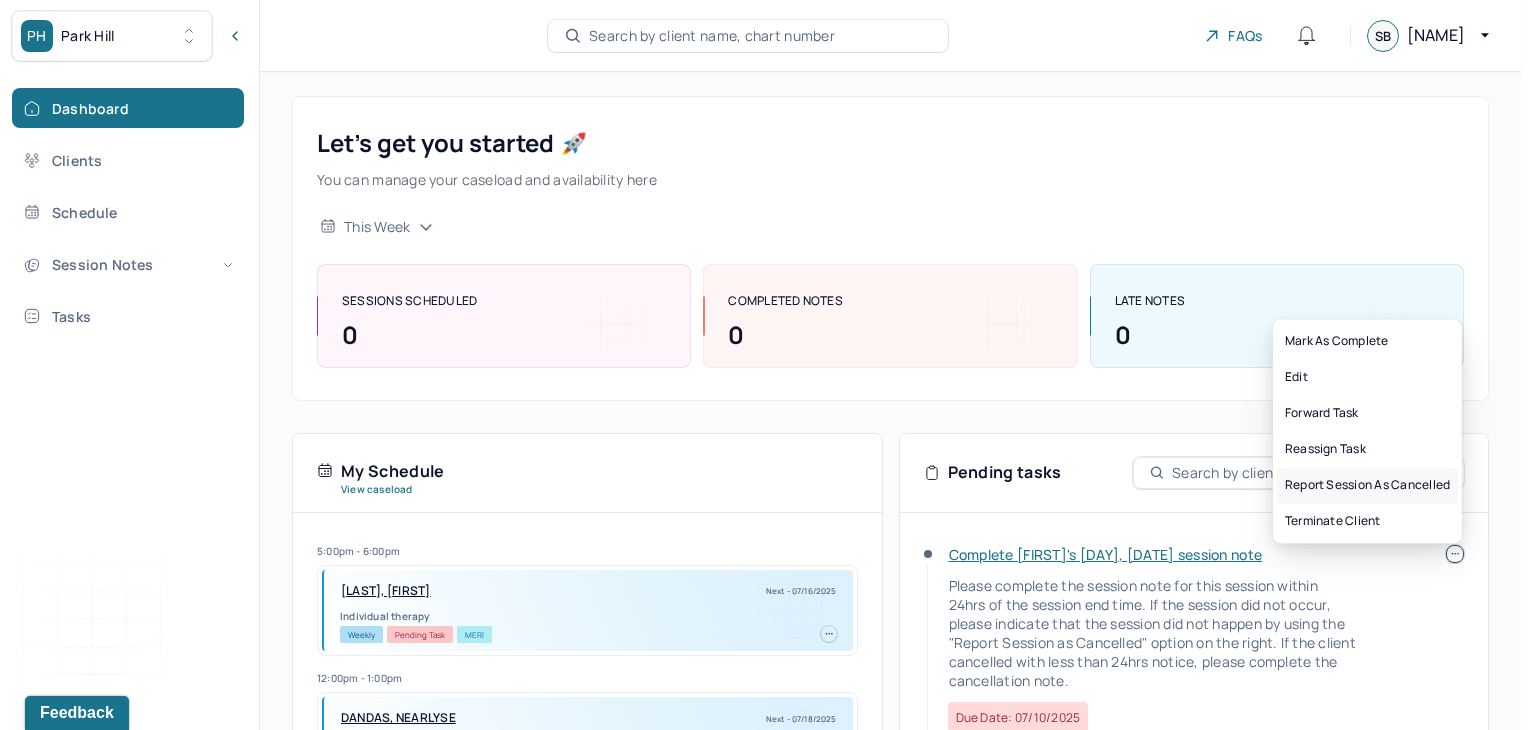 click on "Report session as cancelled" at bounding box center [1367, 485] 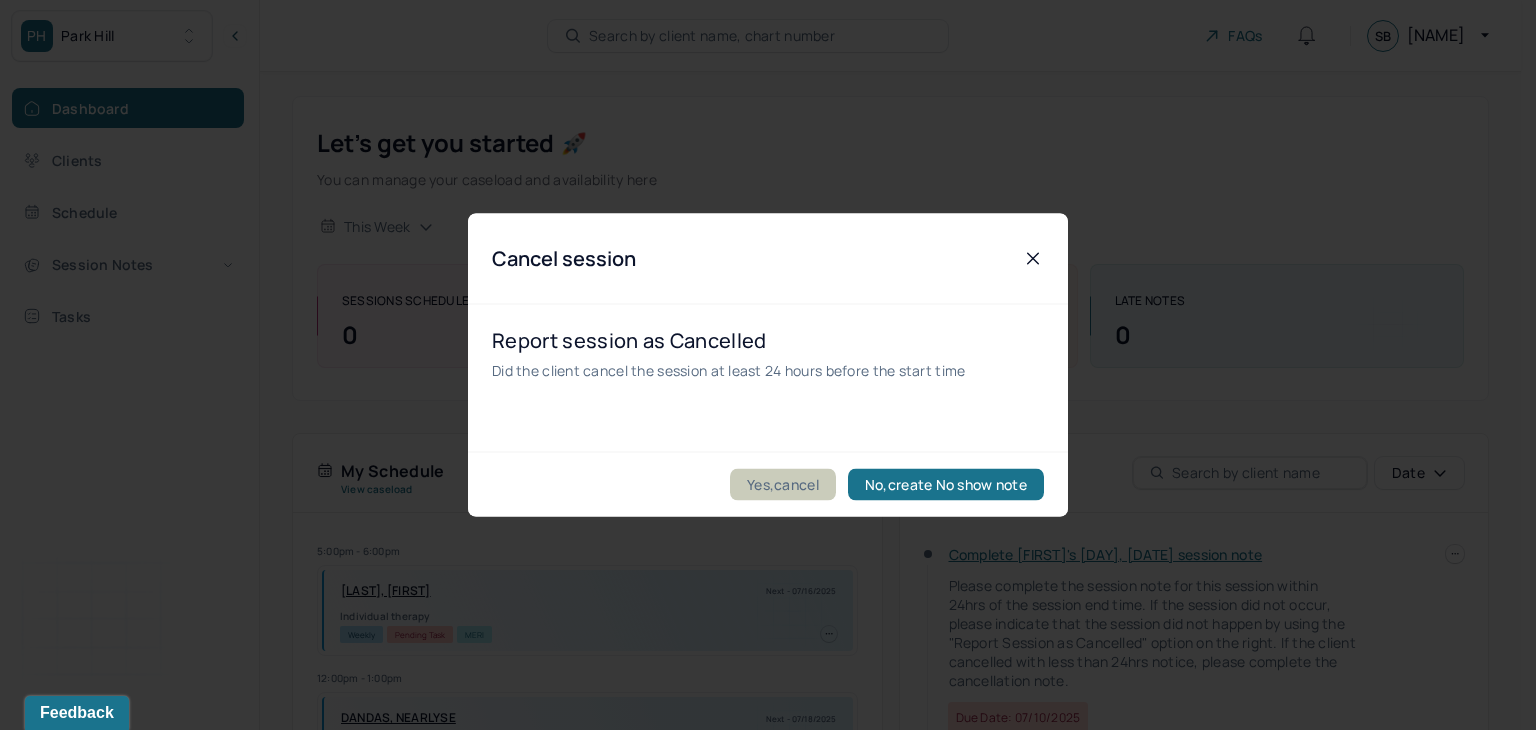 click on "Yes,cancel" at bounding box center [783, 485] 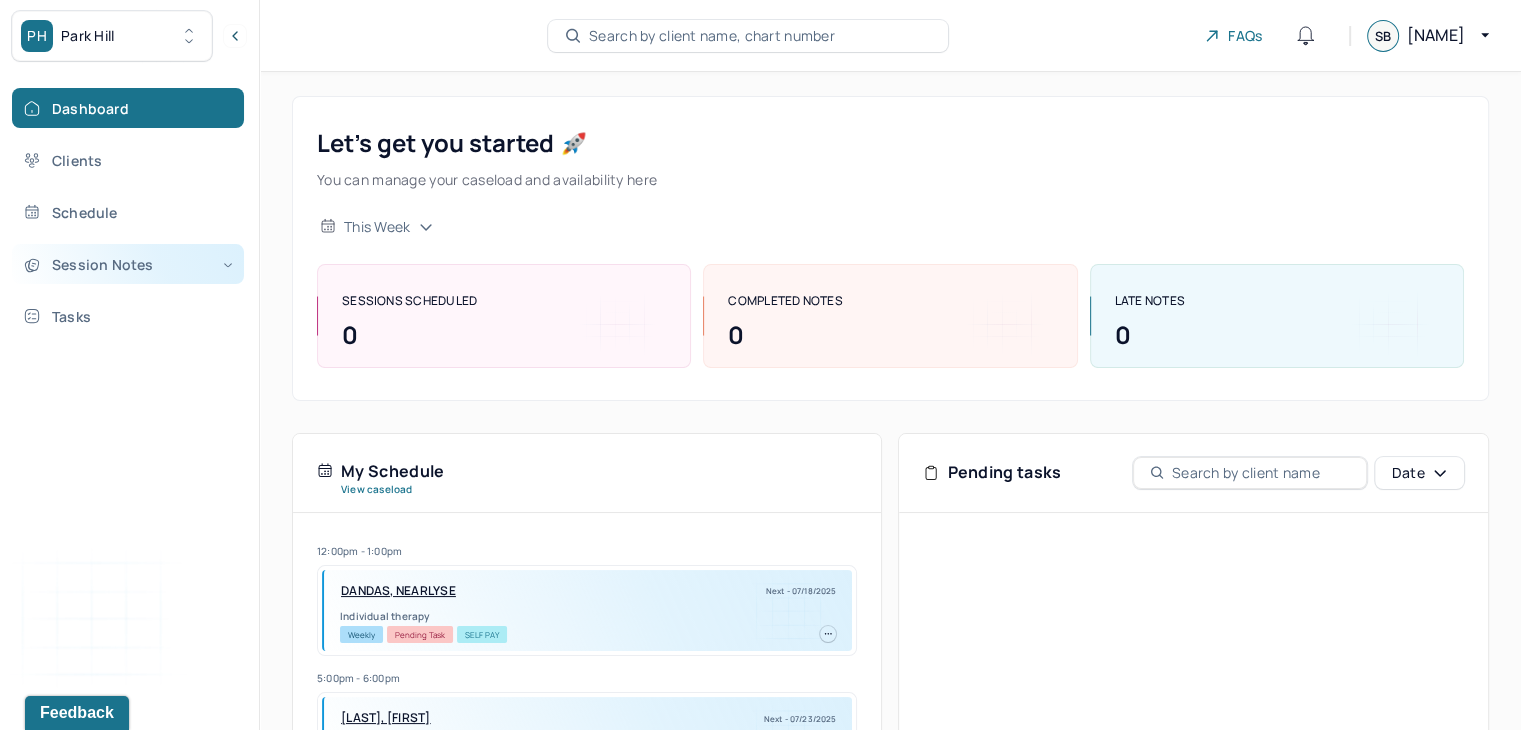 click on "Session Notes" at bounding box center [128, 264] 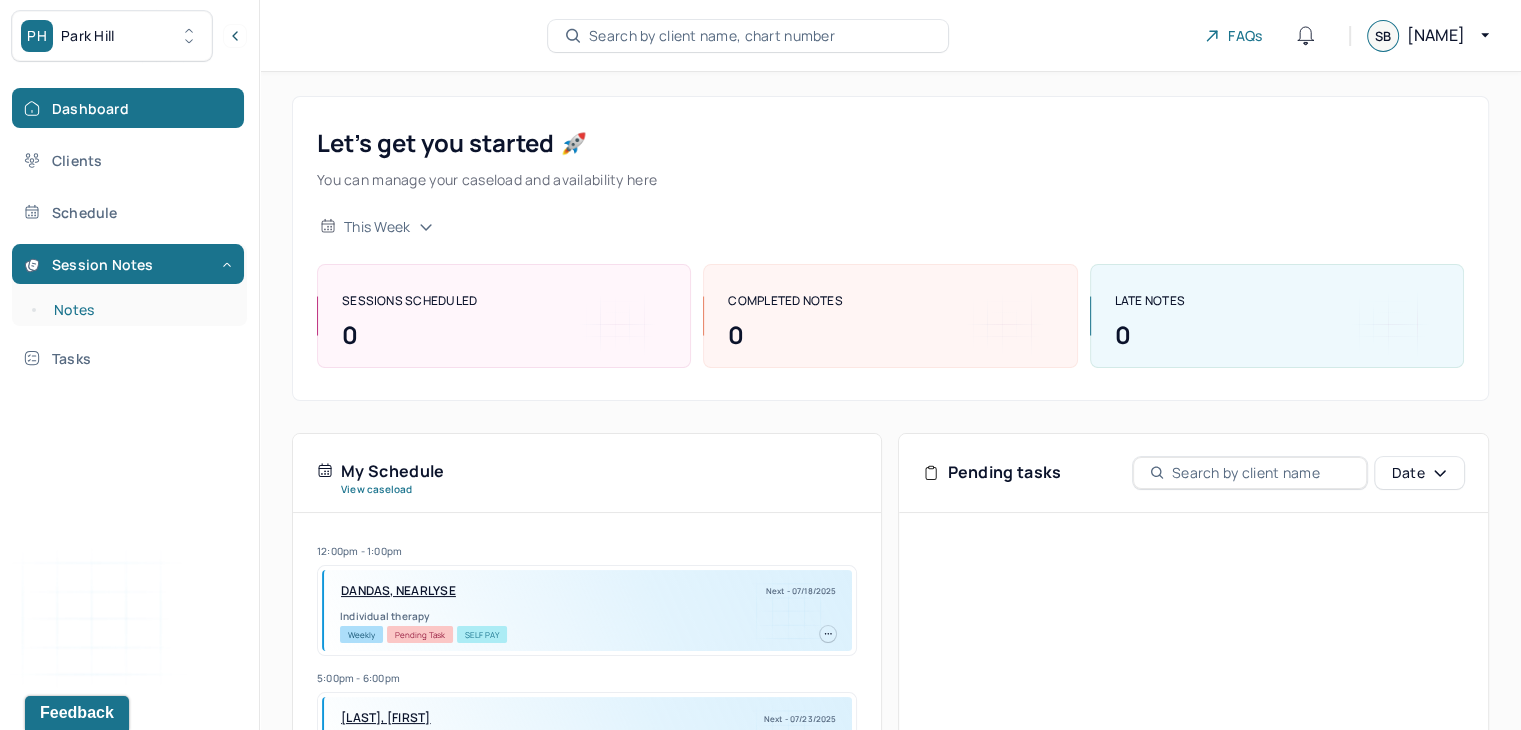 click on "Notes" at bounding box center (139, 310) 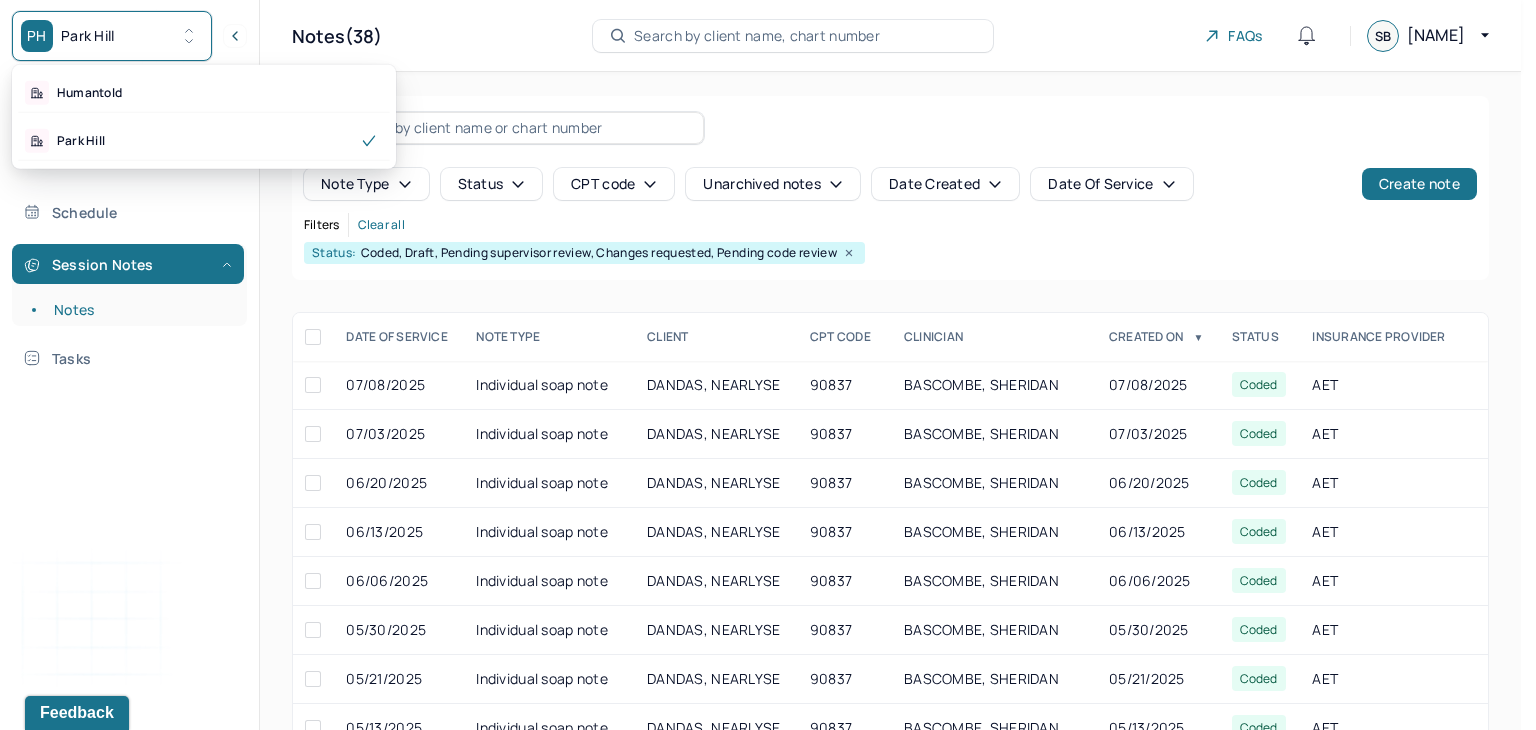 click on "PH Park Hill" at bounding box center (112, 36) 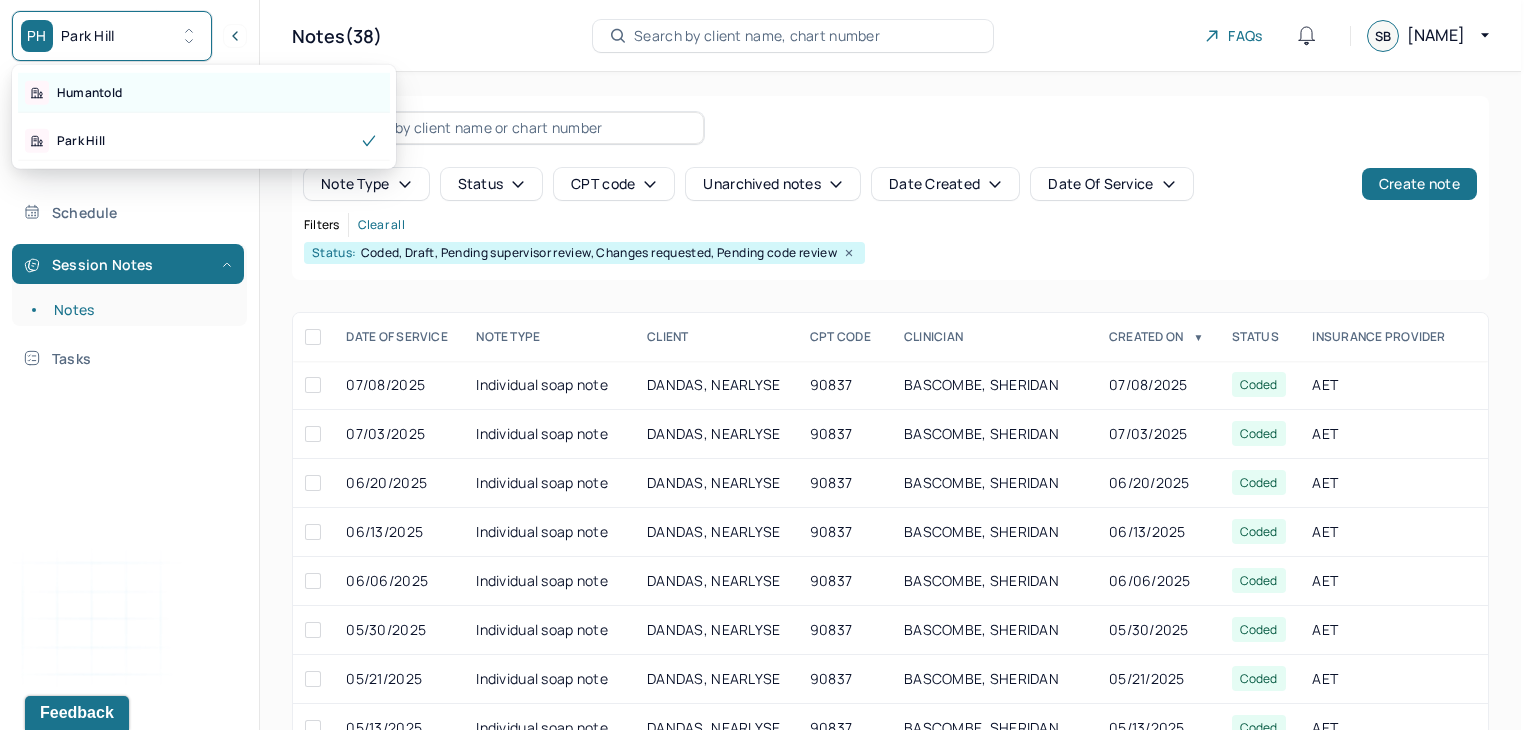 click on "Humantold" at bounding box center (204, 93) 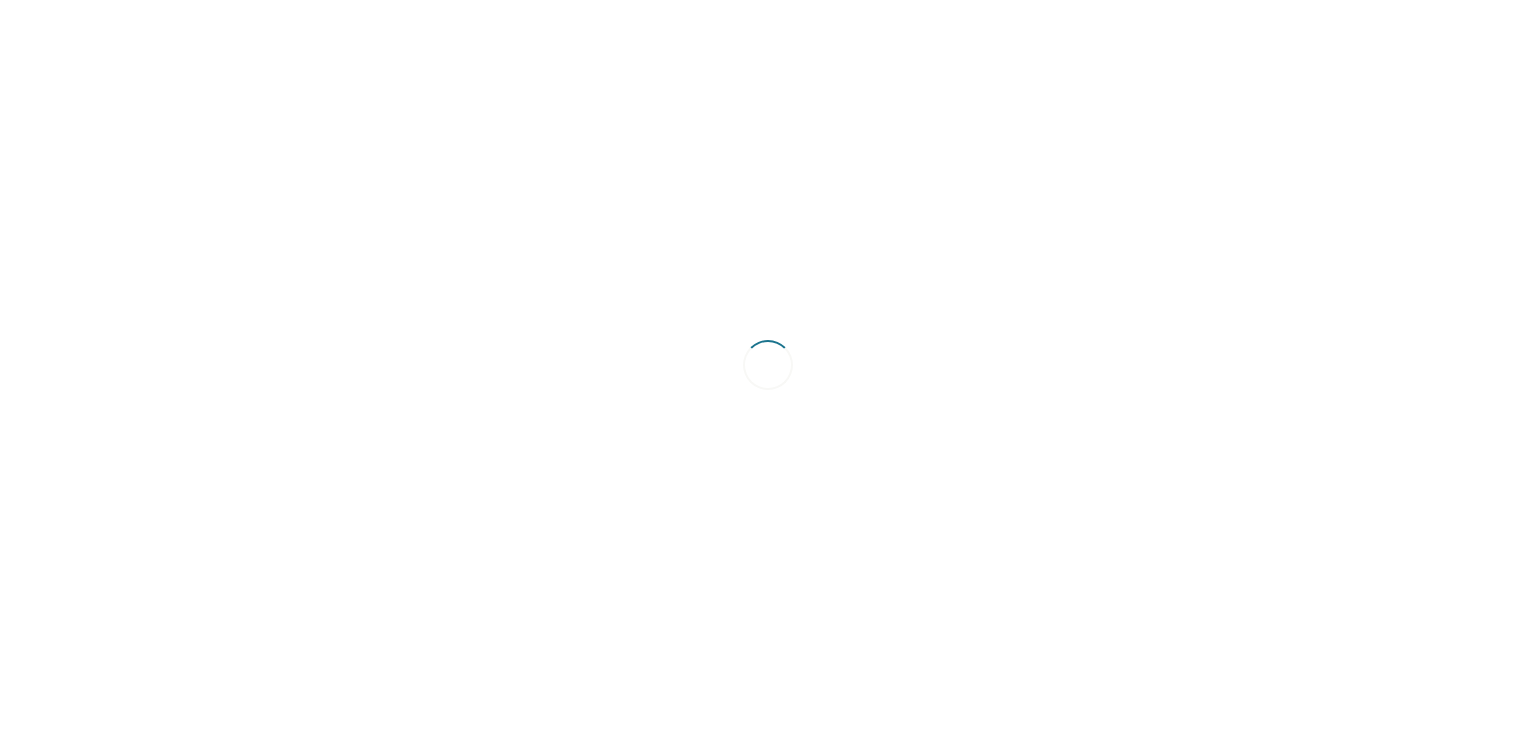 scroll, scrollTop: 0, scrollLeft: 0, axis: both 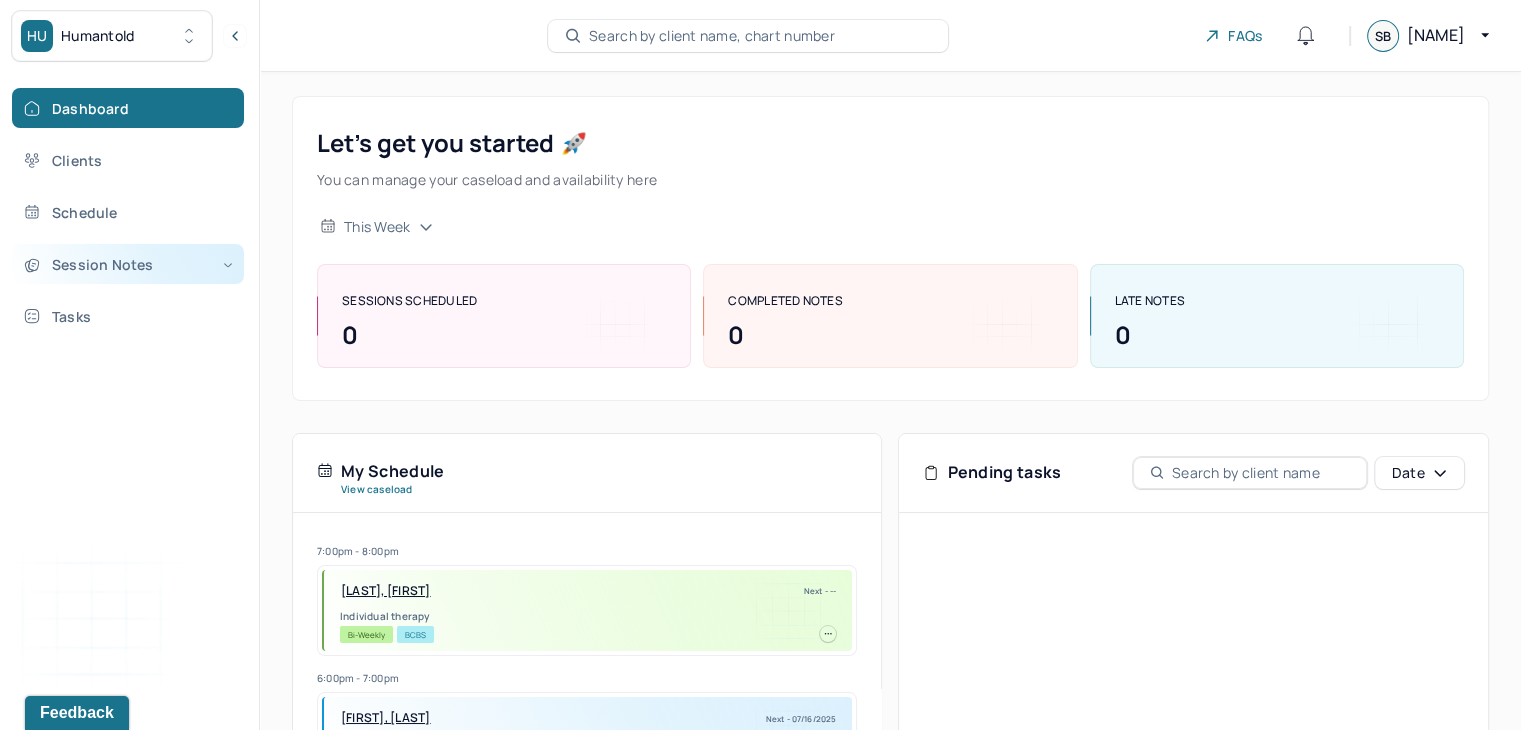 click on "Session Notes" at bounding box center (128, 264) 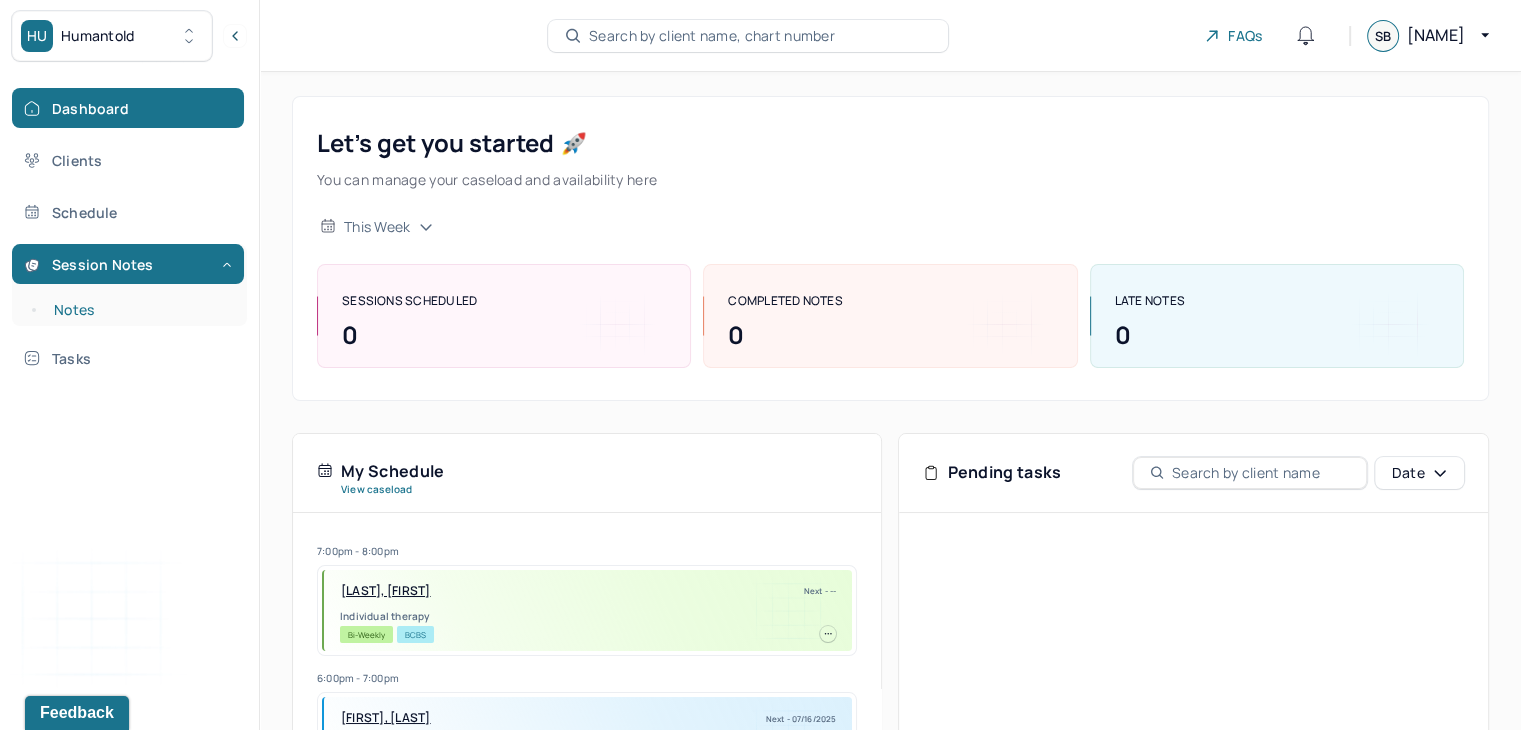 click on "Notes" at bounding box center (139, 310) 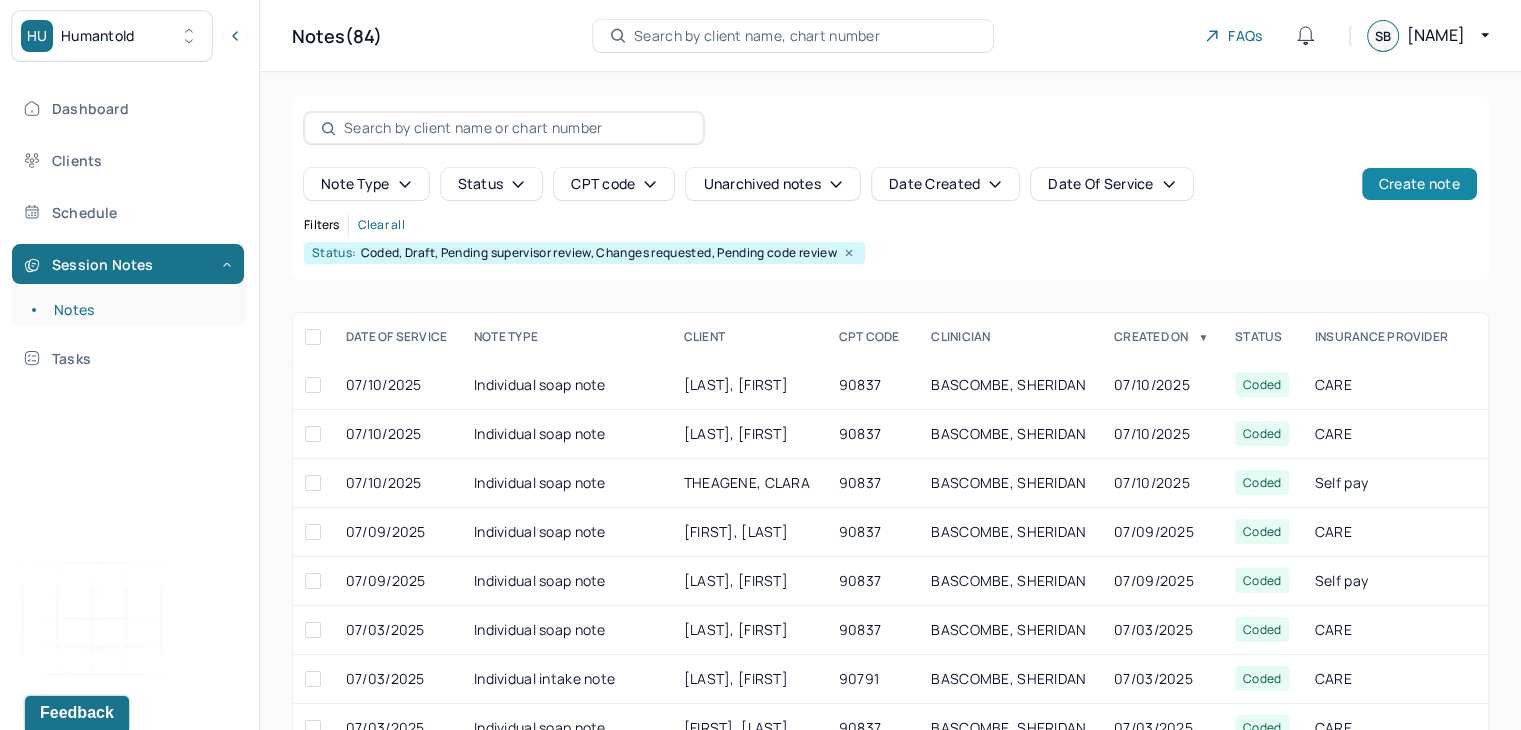 click on "Create note" at bounding box center (1419, 184) 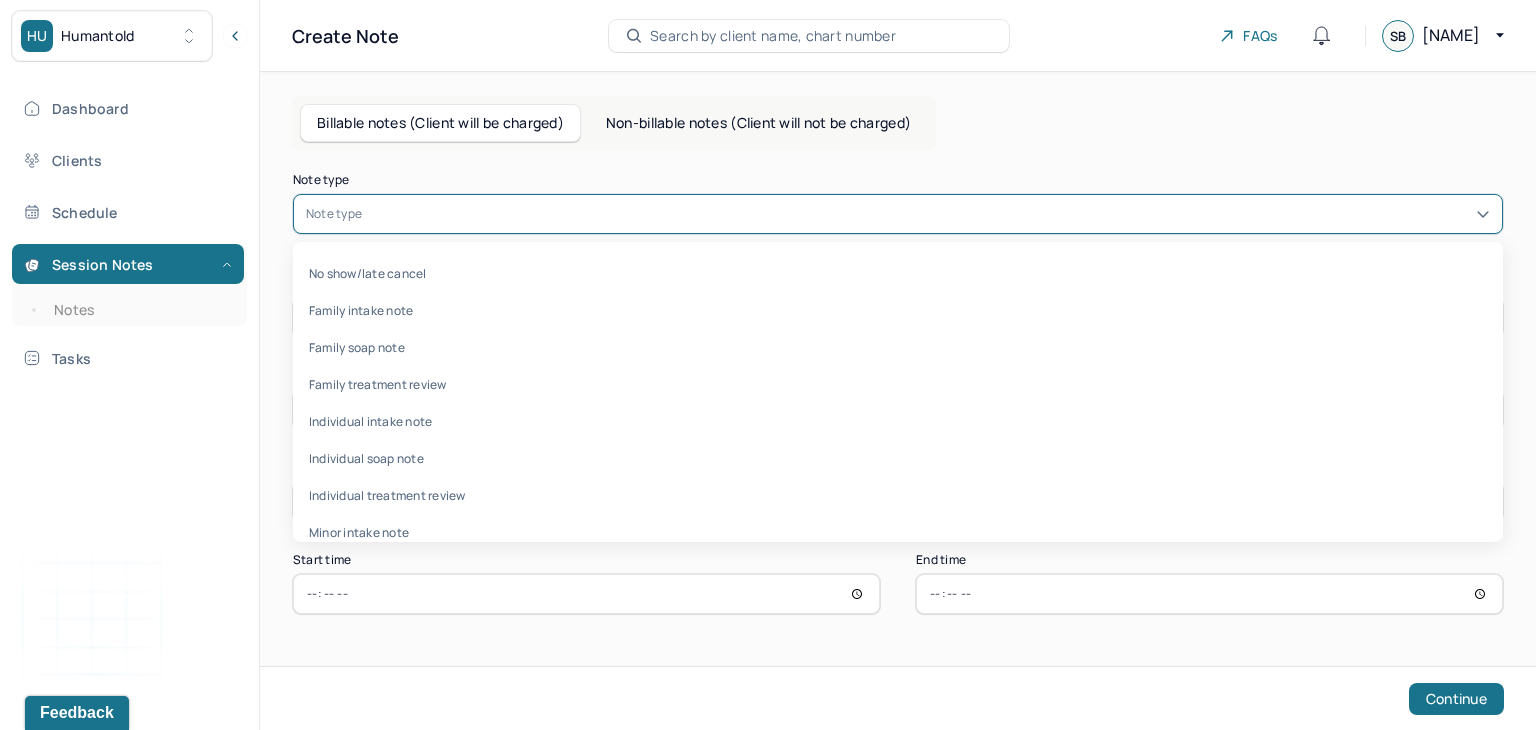 click on "Note type" at bounding box center (898, 214) 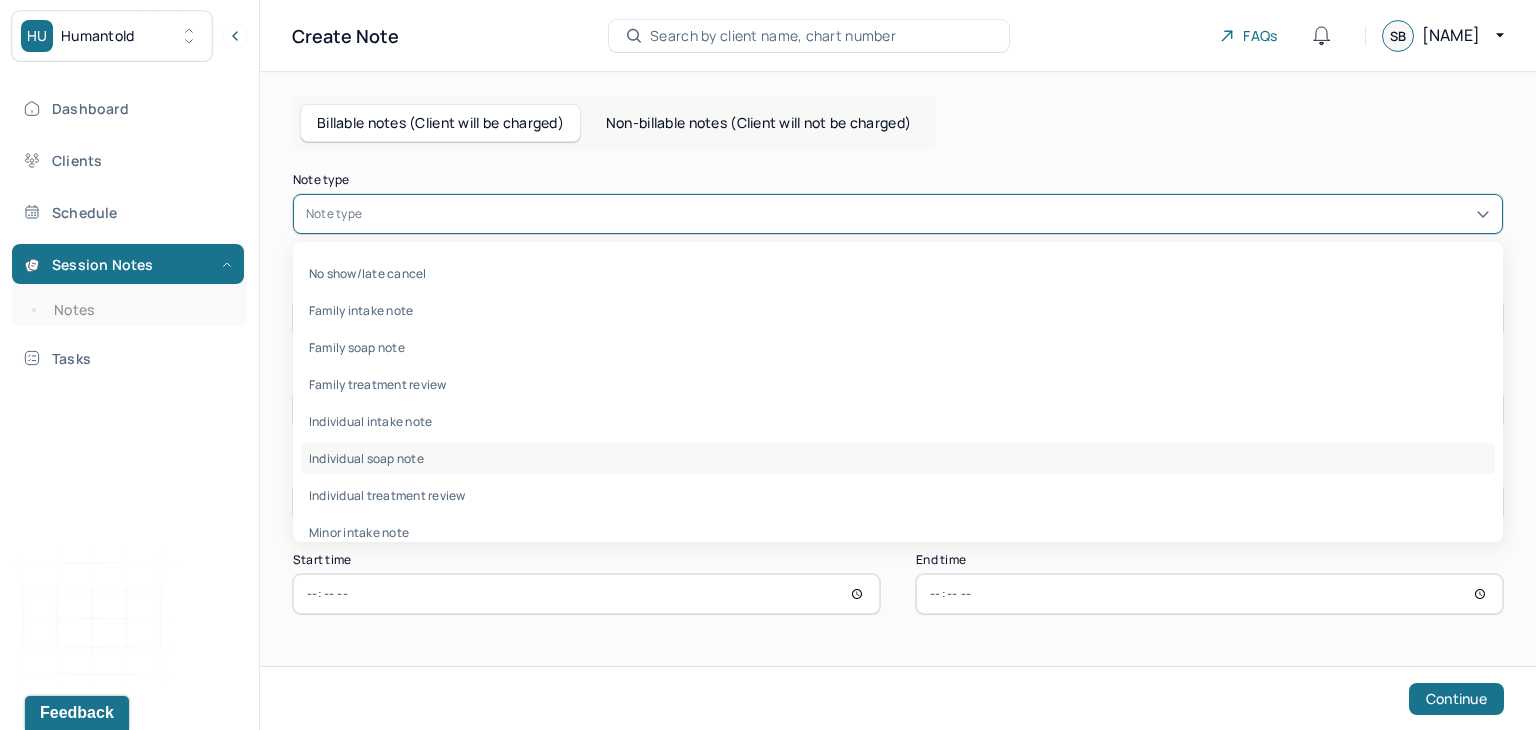 click on "Individual soap note" at bounding box center [898, 458] 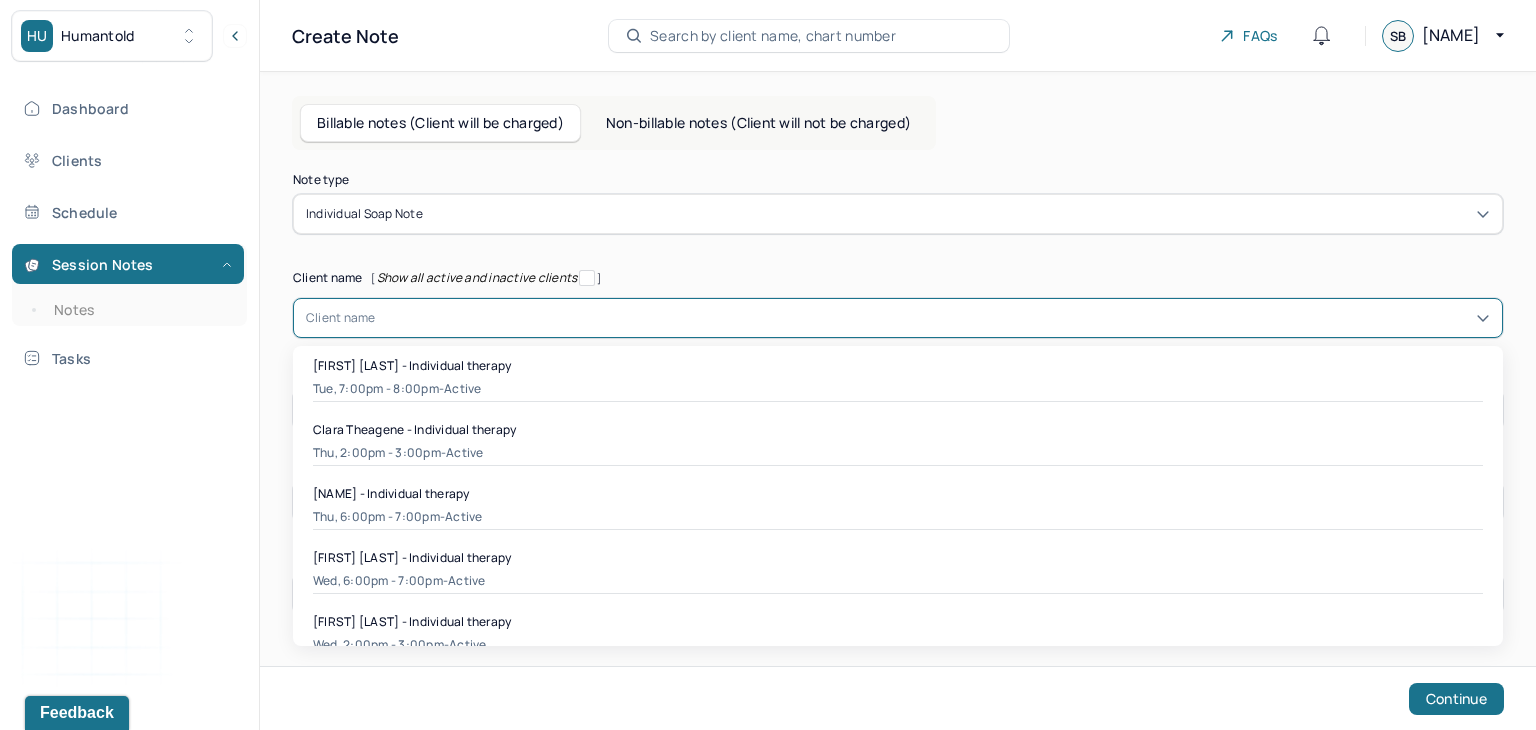 click at bounding box center [933, 318] 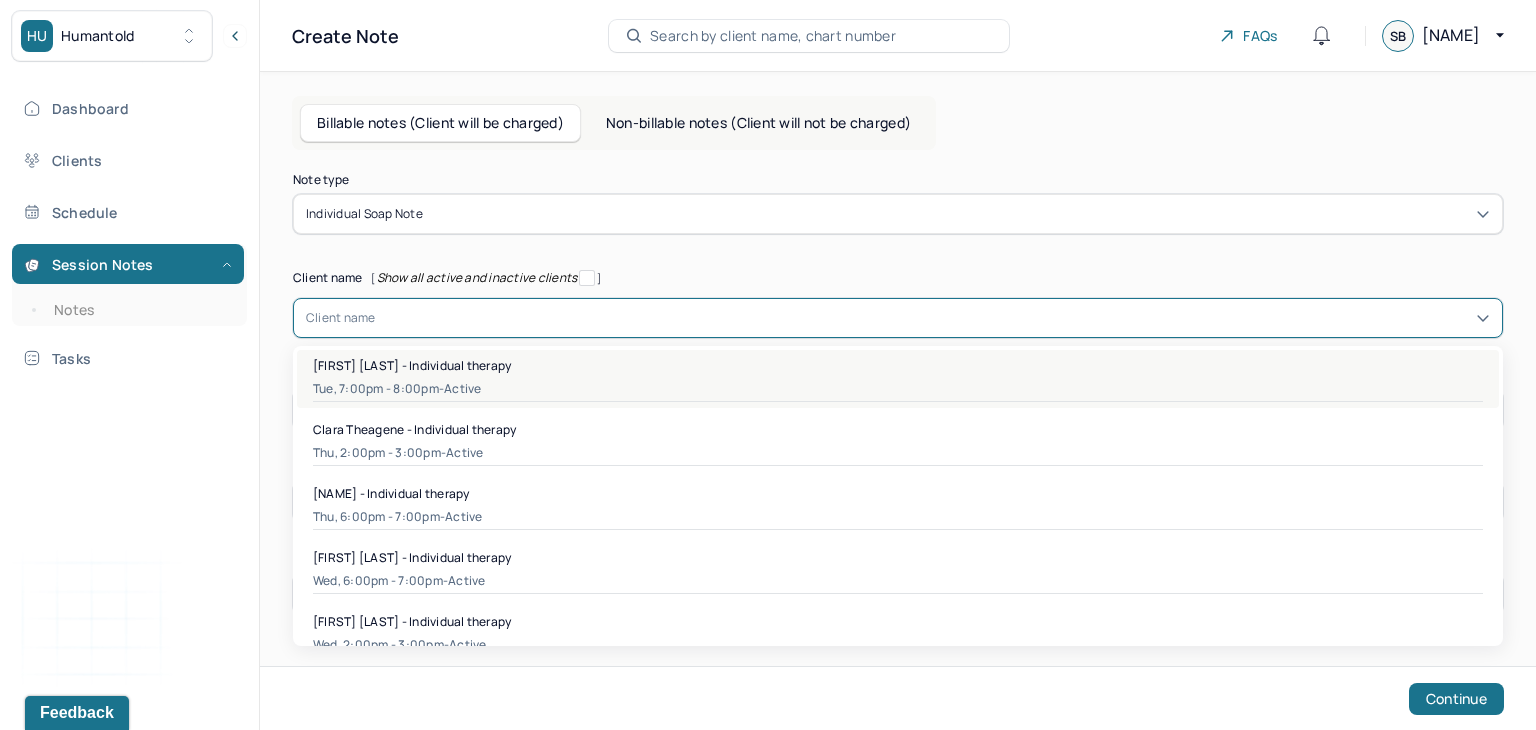 click on "active" at bounding box center (462, 389) 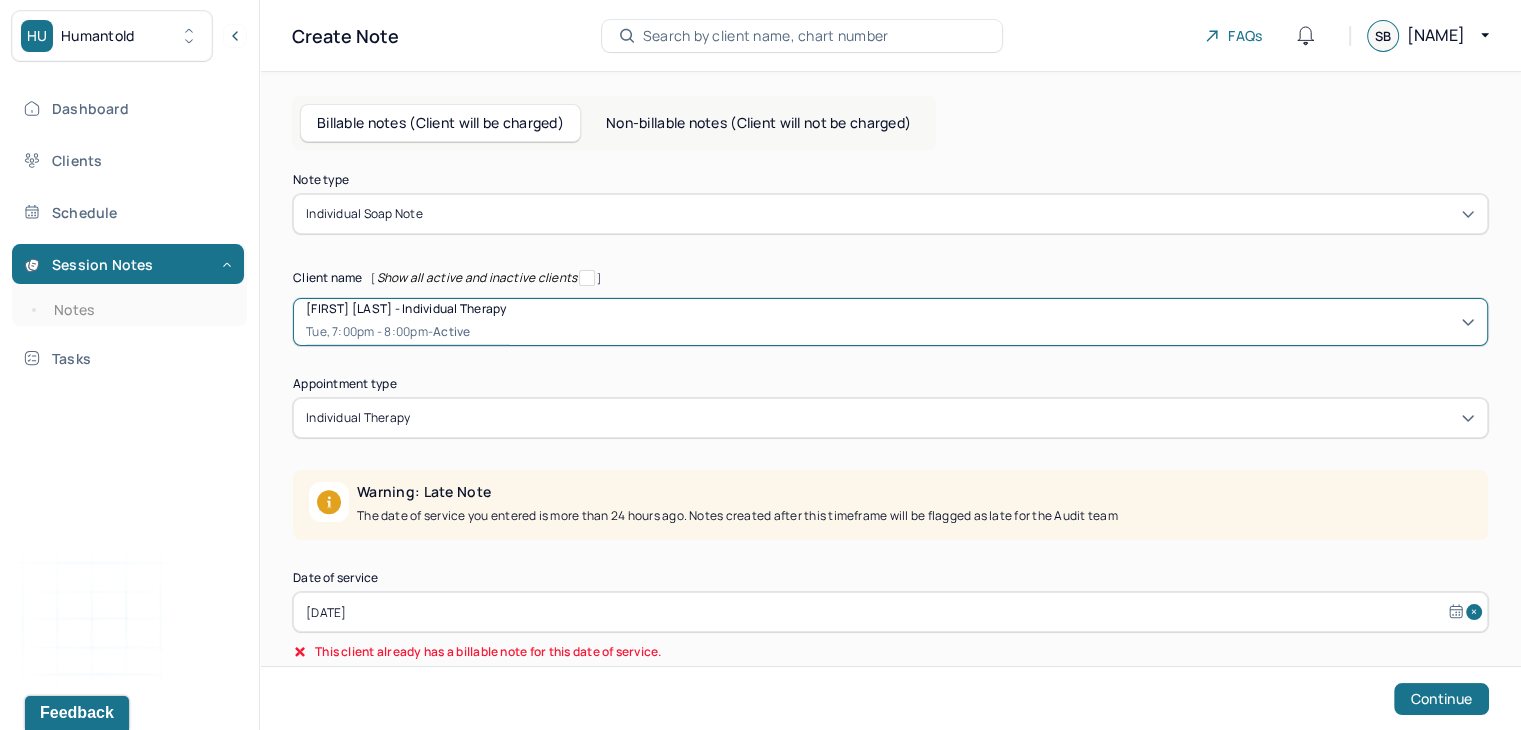 select on "6" 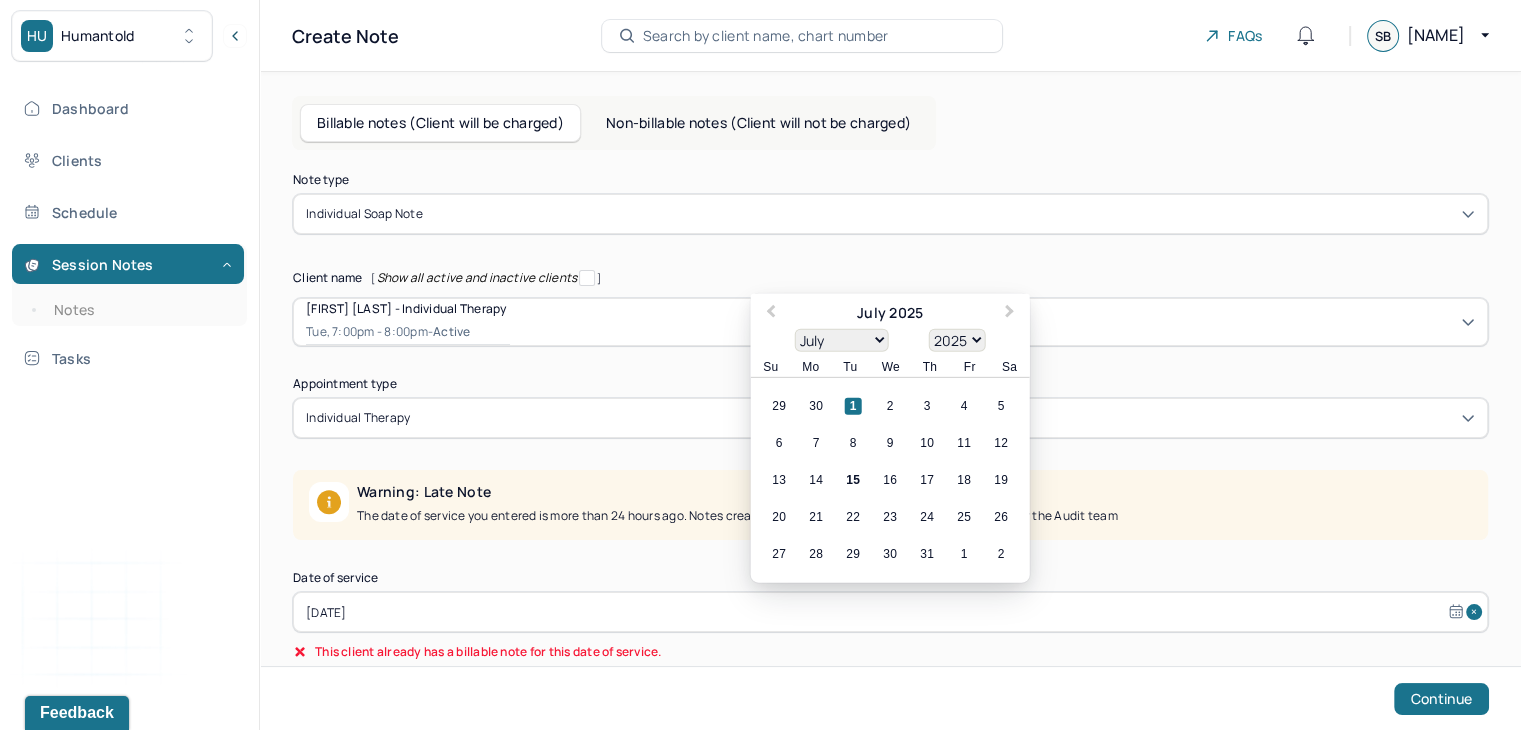 click on "[DATE]" at bounding box center [890, 612] 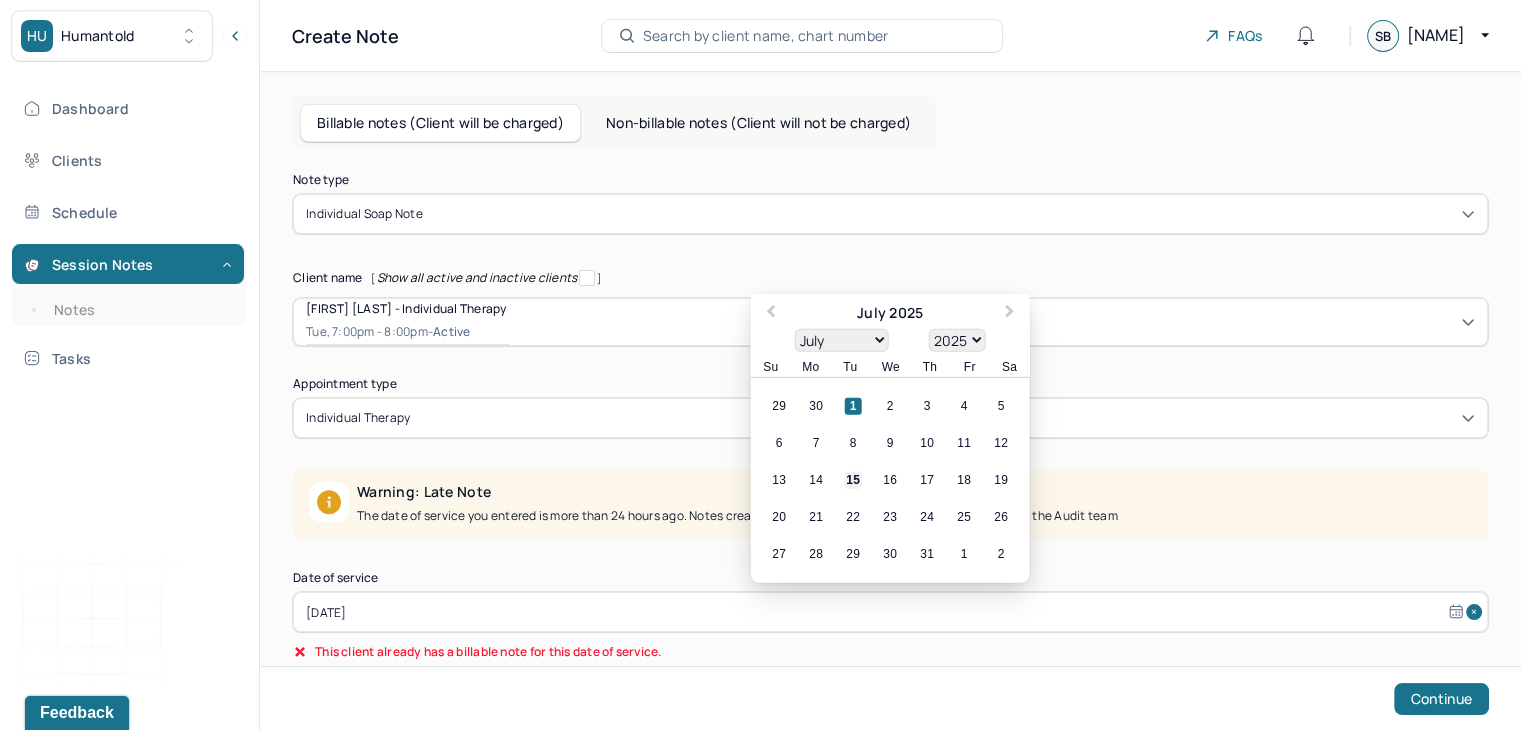 click on "15" at bounding box center (853, 480) 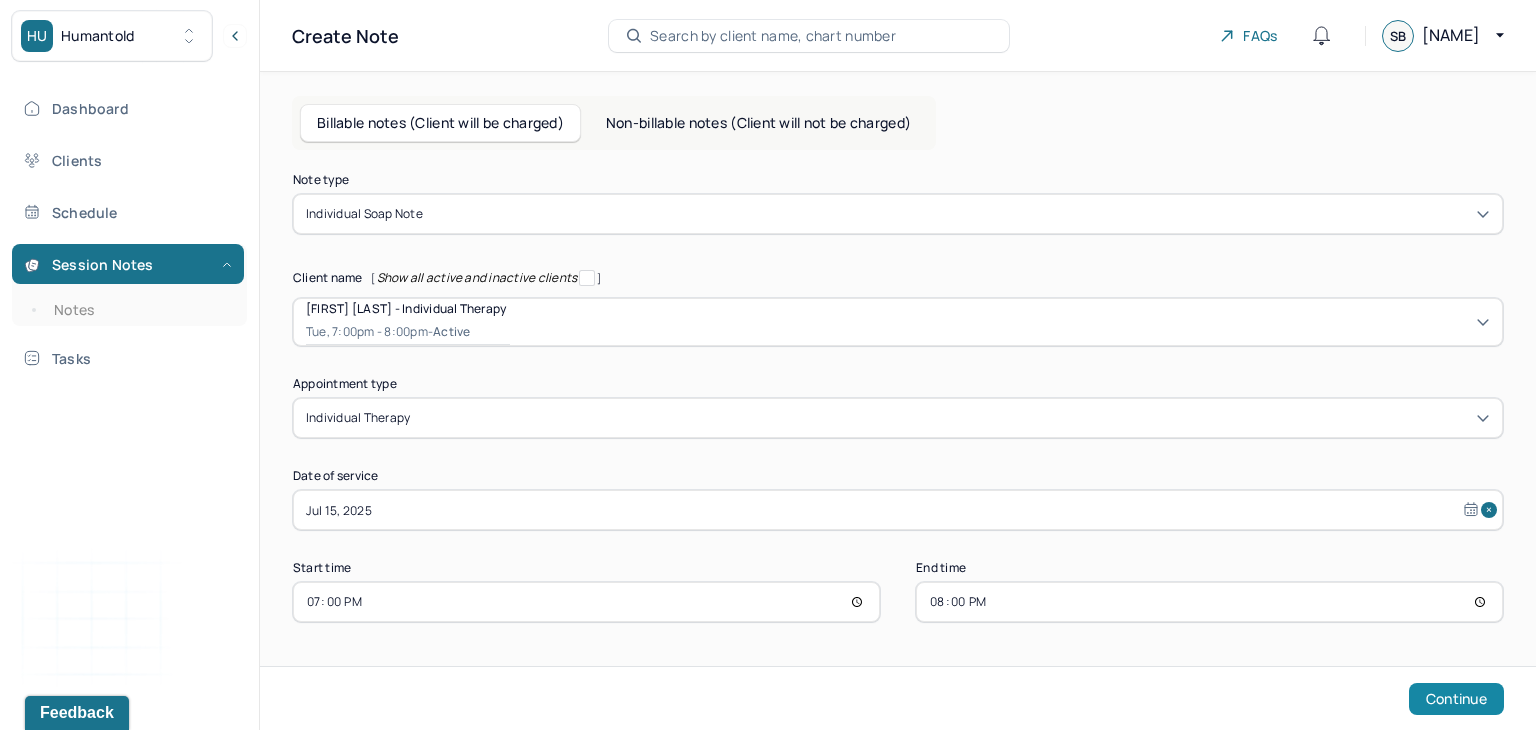 click on "Continue" at bounding box center [1456, 699] 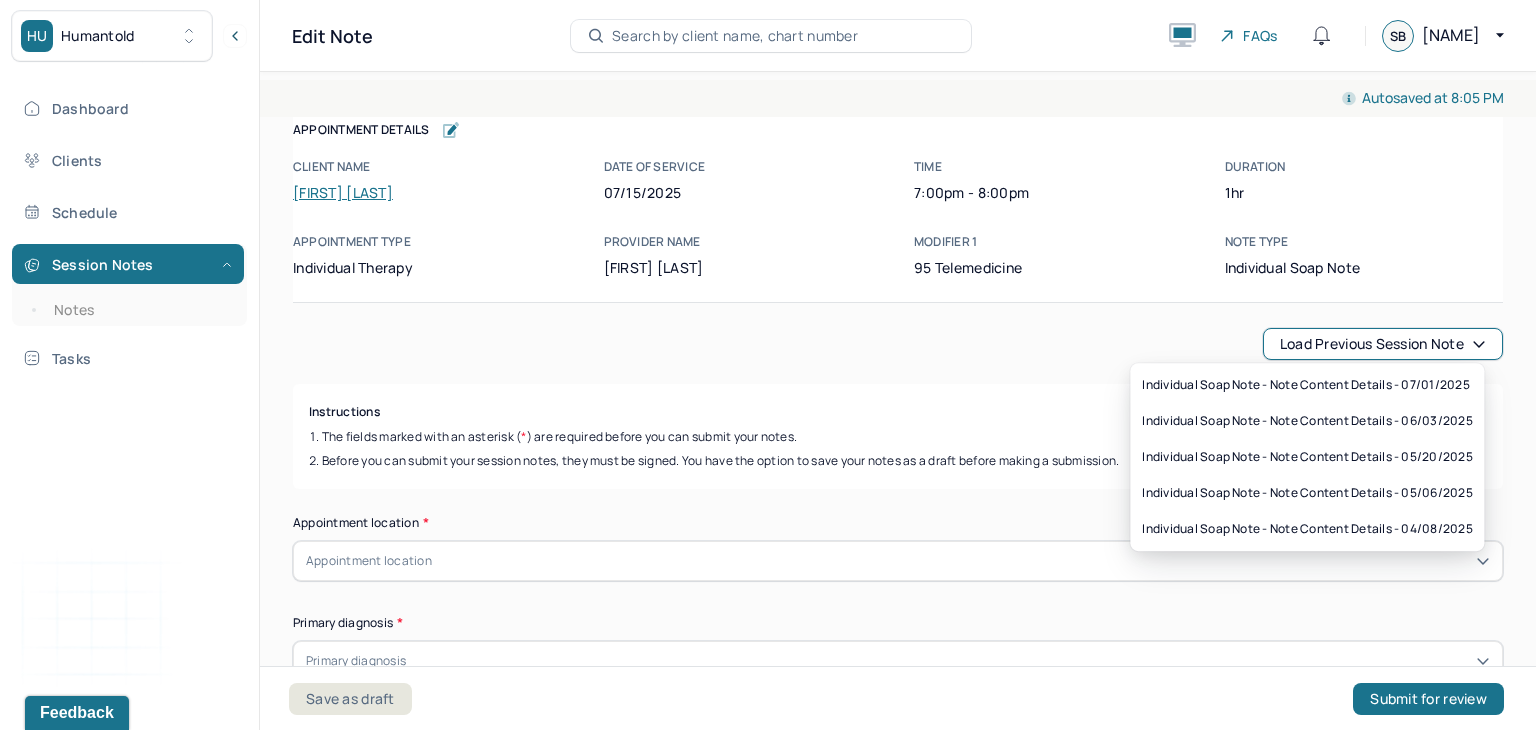 click on "Load previous session note" at bounding box center (1383, 344) 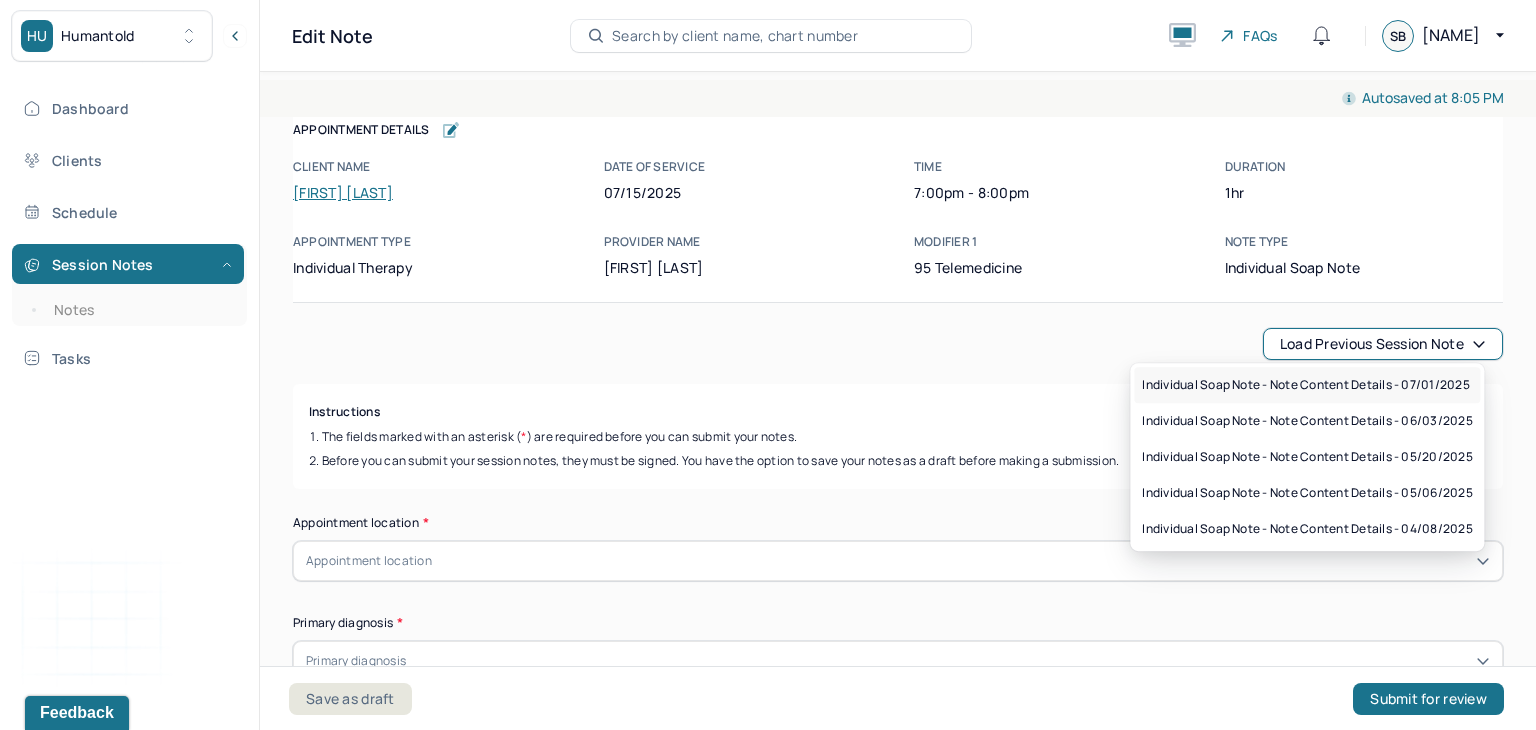 click on "Individual soap note   - Note content Details -   07/01/2025" at bounding box center (1305, 385) 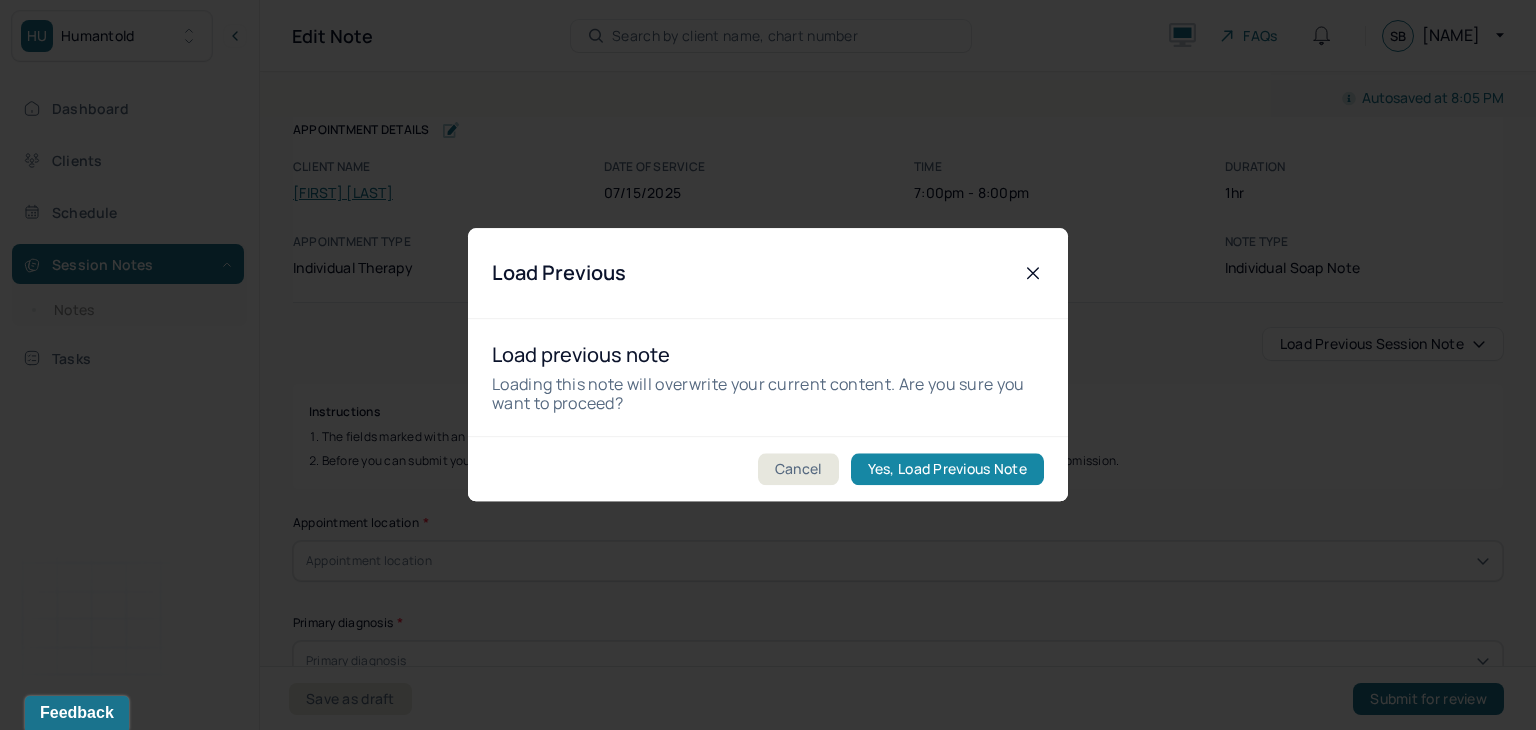 click on "Yes, Load Previous Note" at bounding box center (947, 470) 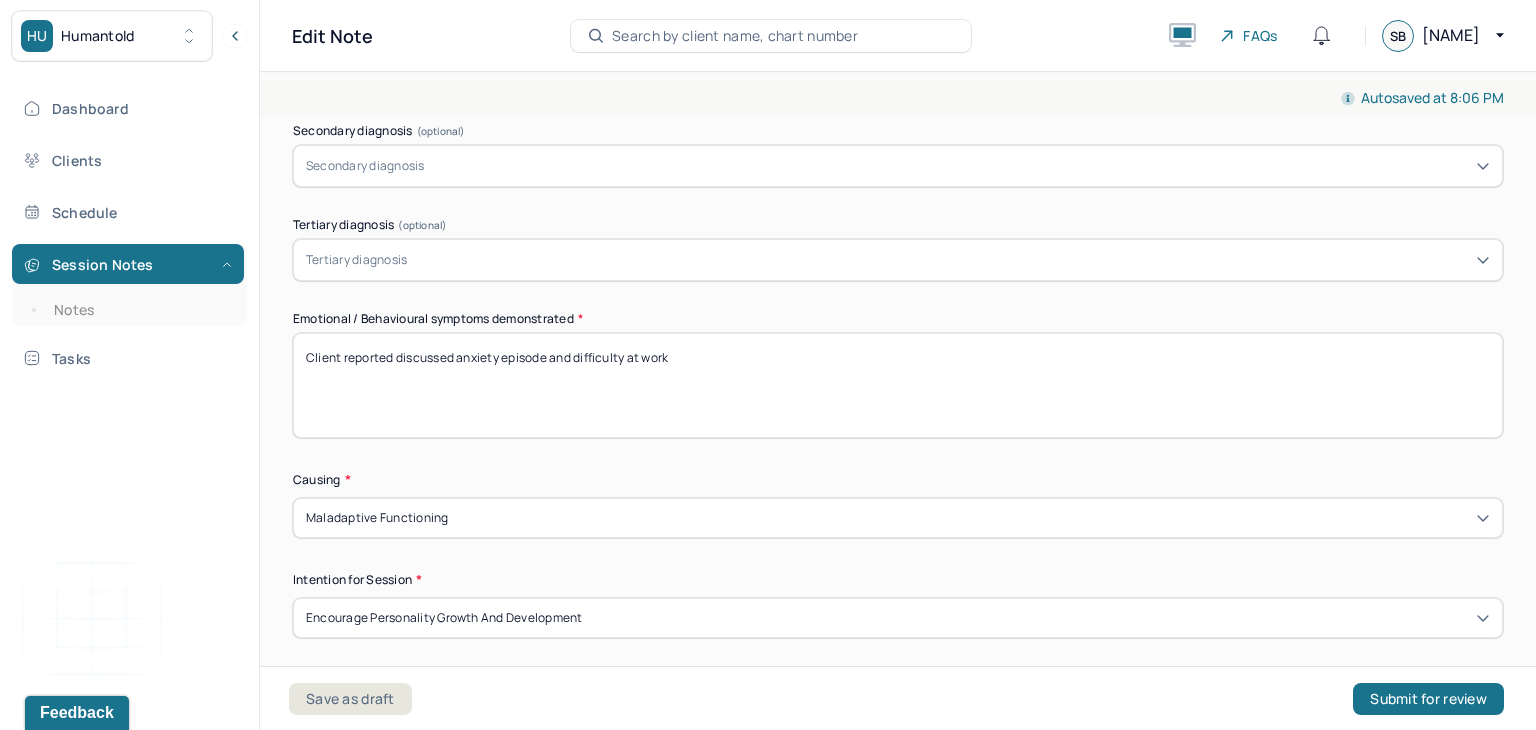 scroll, scrollTop: 852, scrollLeft: 0, axis: vertical 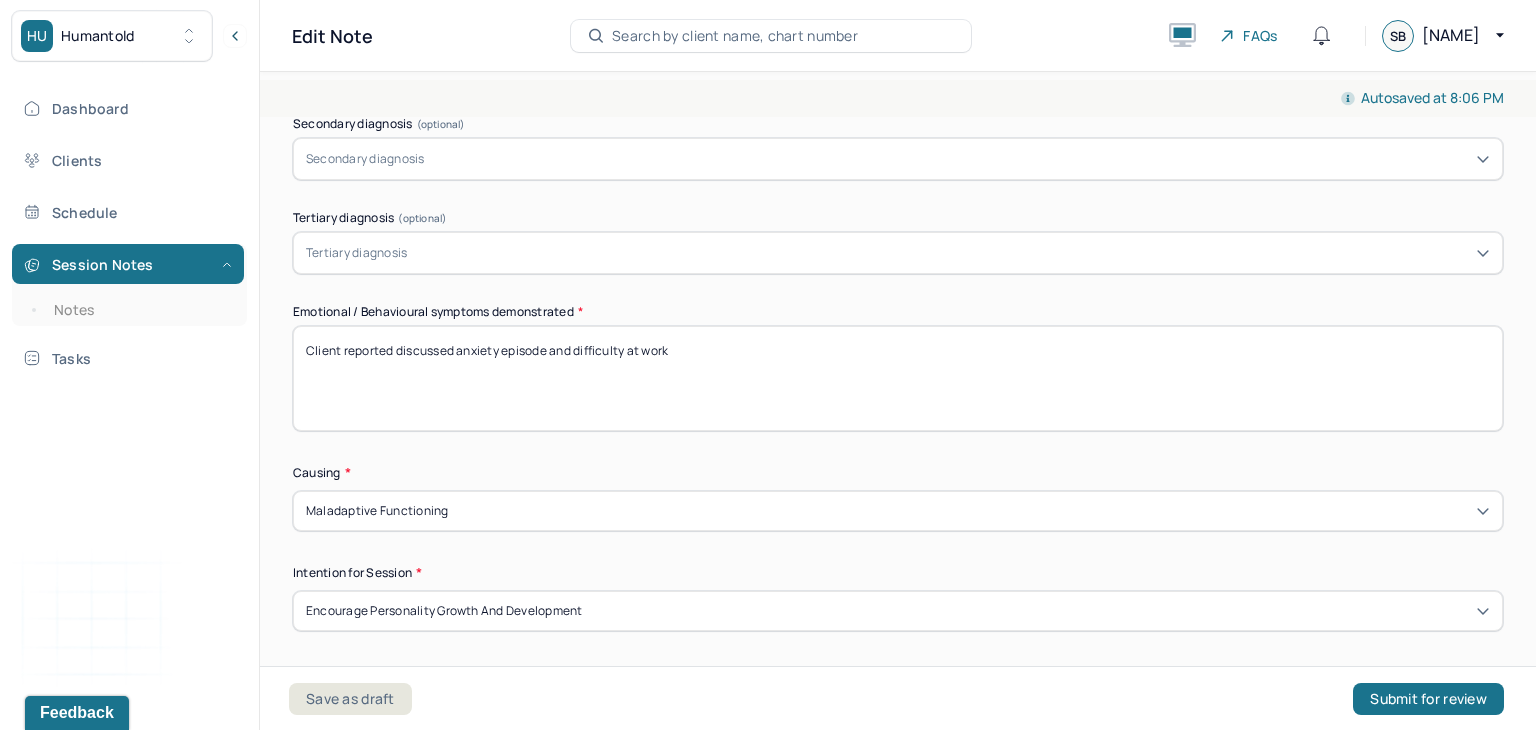drag, startPoint x: 713, startPoint y: 344, endPoint x: 280, endPoint y: 353, distance: 433.09354 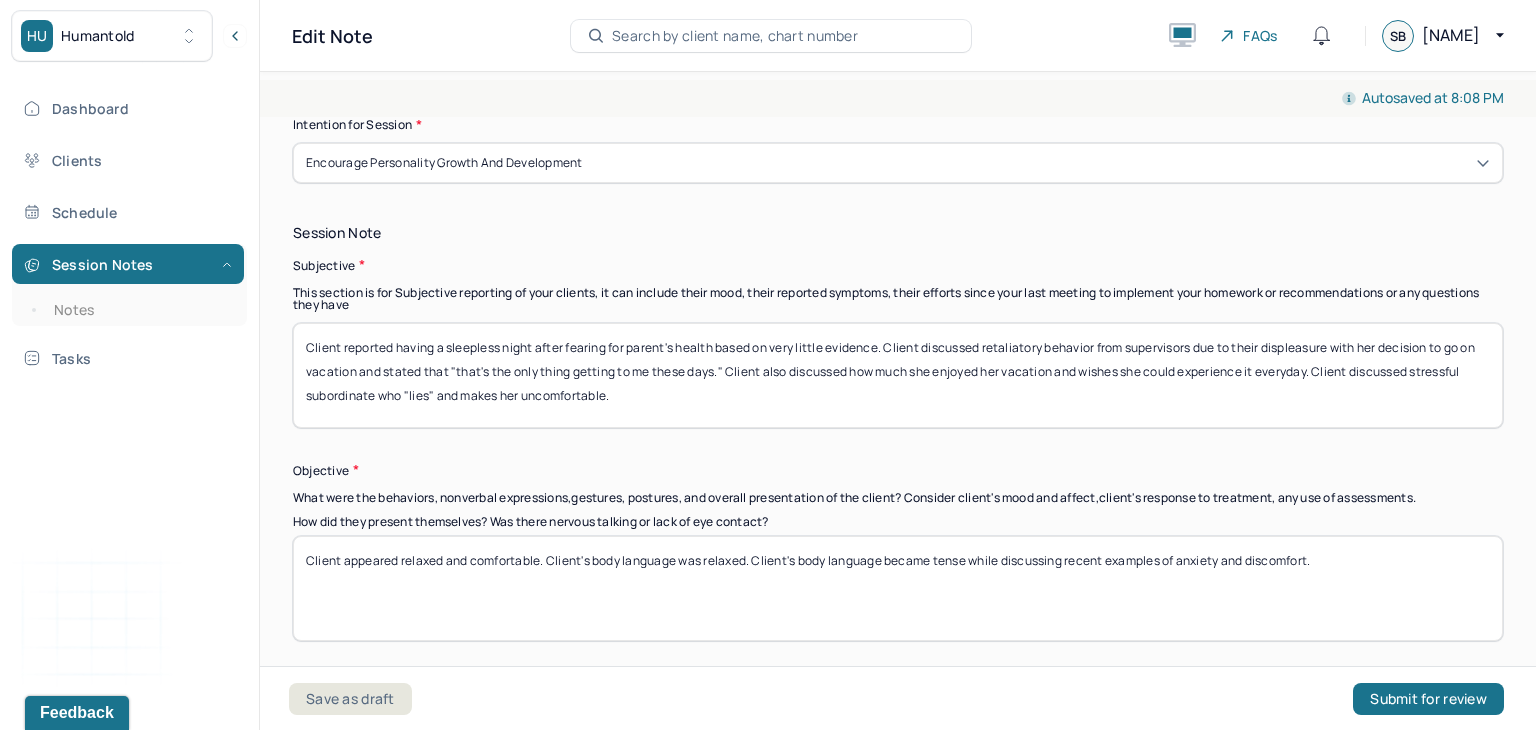 scroll, scrollTop: 1313, scrollLeft: 0, axis: vertical 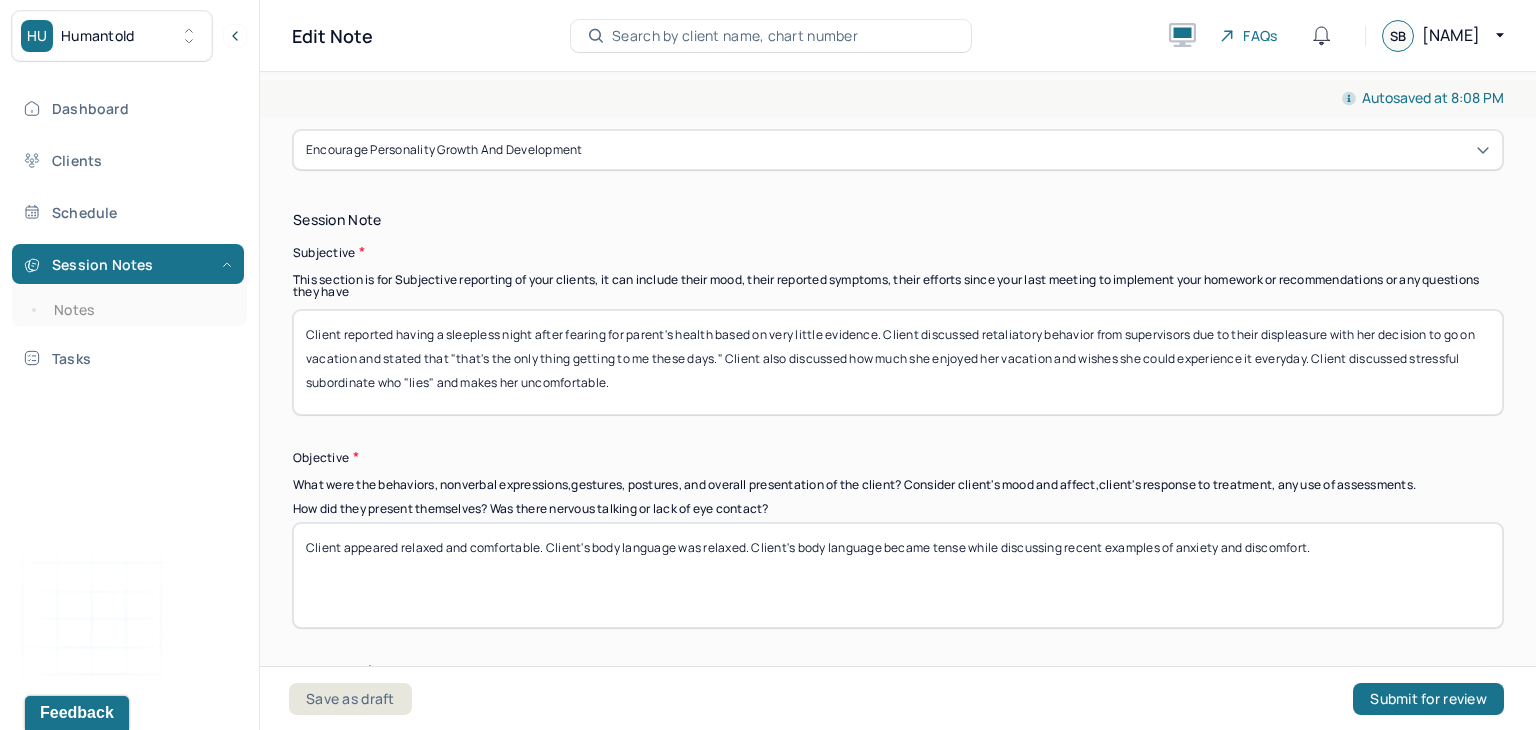 type on "Client reported anxiety related to school and career." 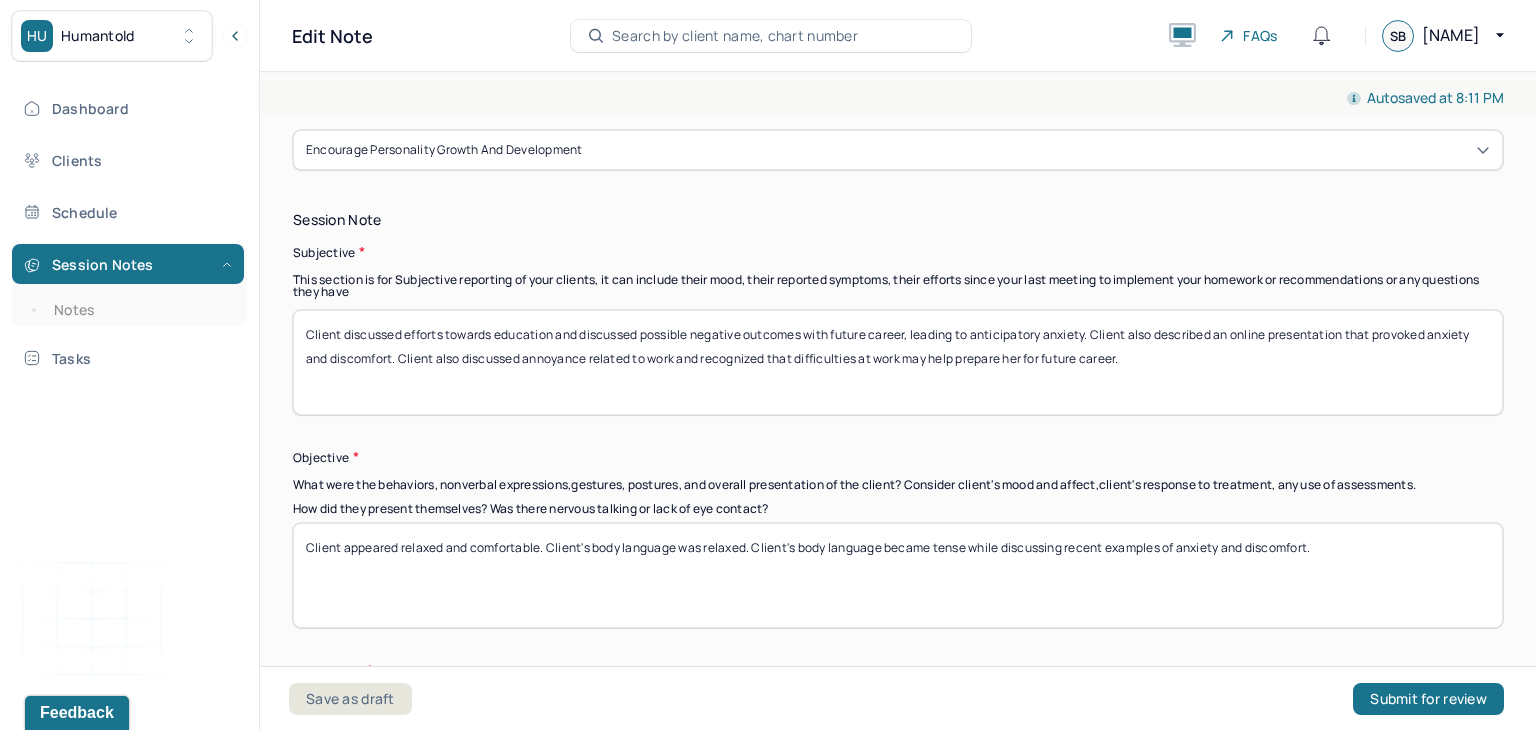 type on "Client discussed efforts towards education and discussed possible negative outcomes with future career, leading to anticipatory anxiety. Client also described an online presentation that provoked anxiety and discomfort. Client also discussed annoyance related to work and recognized that difficulties at work may help prepare her for future career." 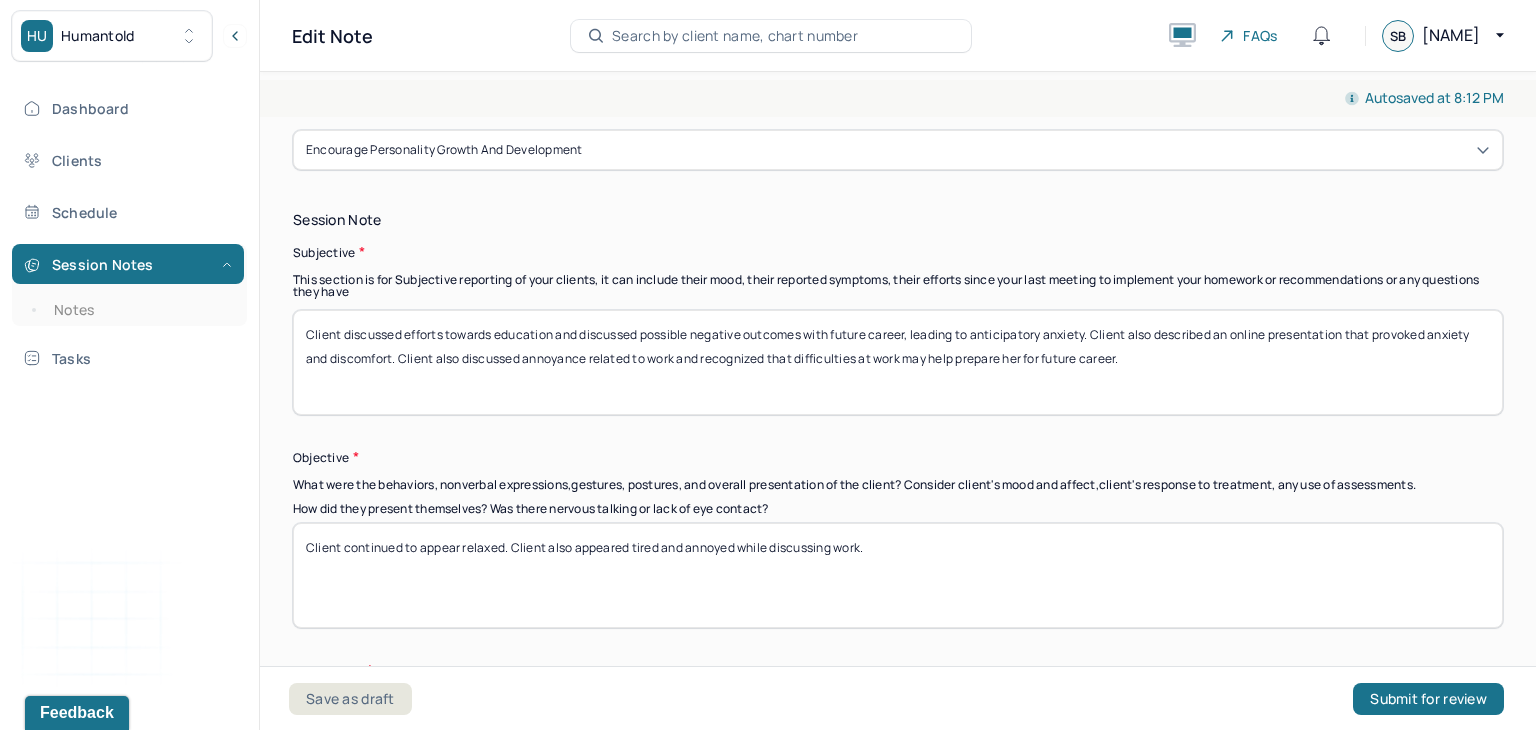 type on "Client continued to appear relaxed. Client also appeared tired and annoyed while discussing work." 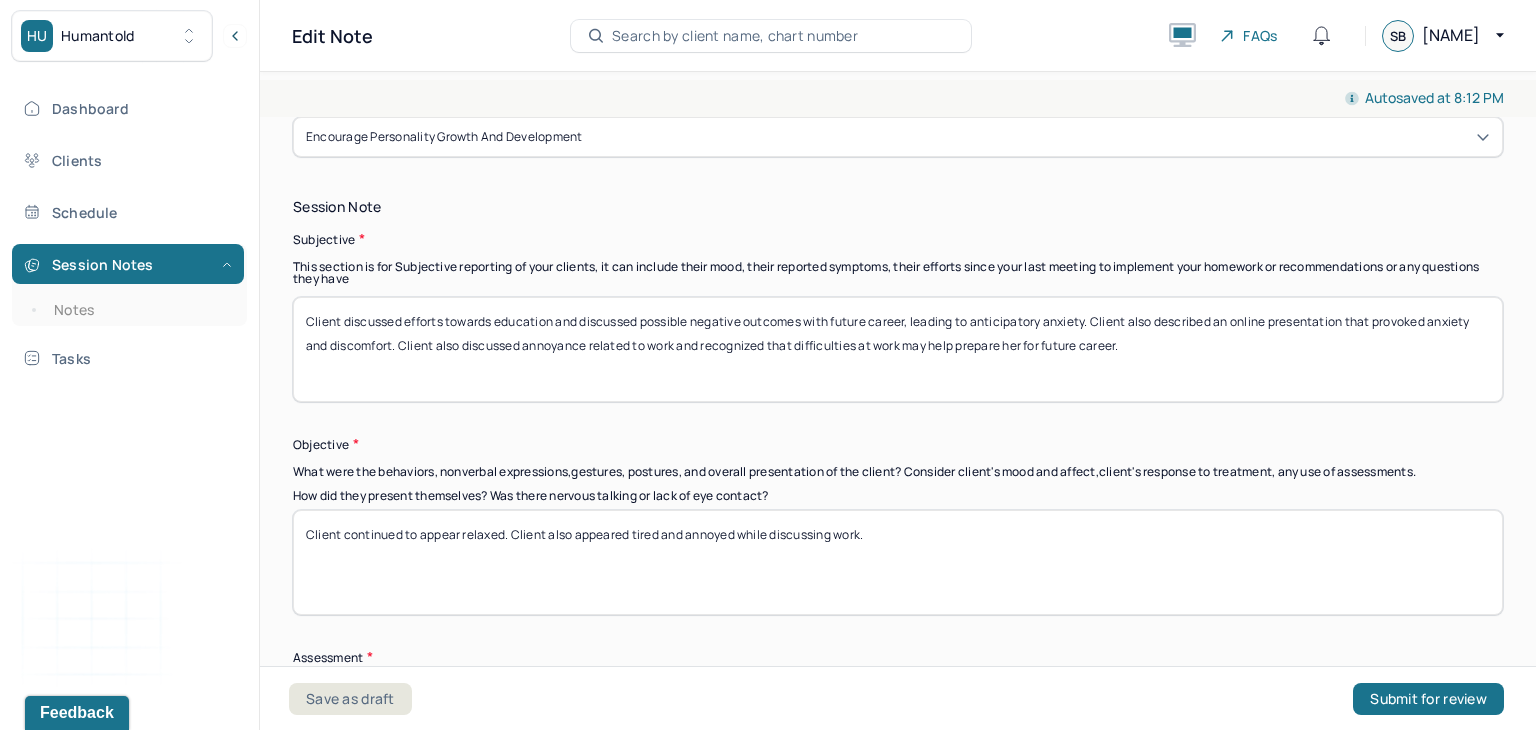 scroll, scrollTop: 1390, scrollLeft: 0, axis: vertical 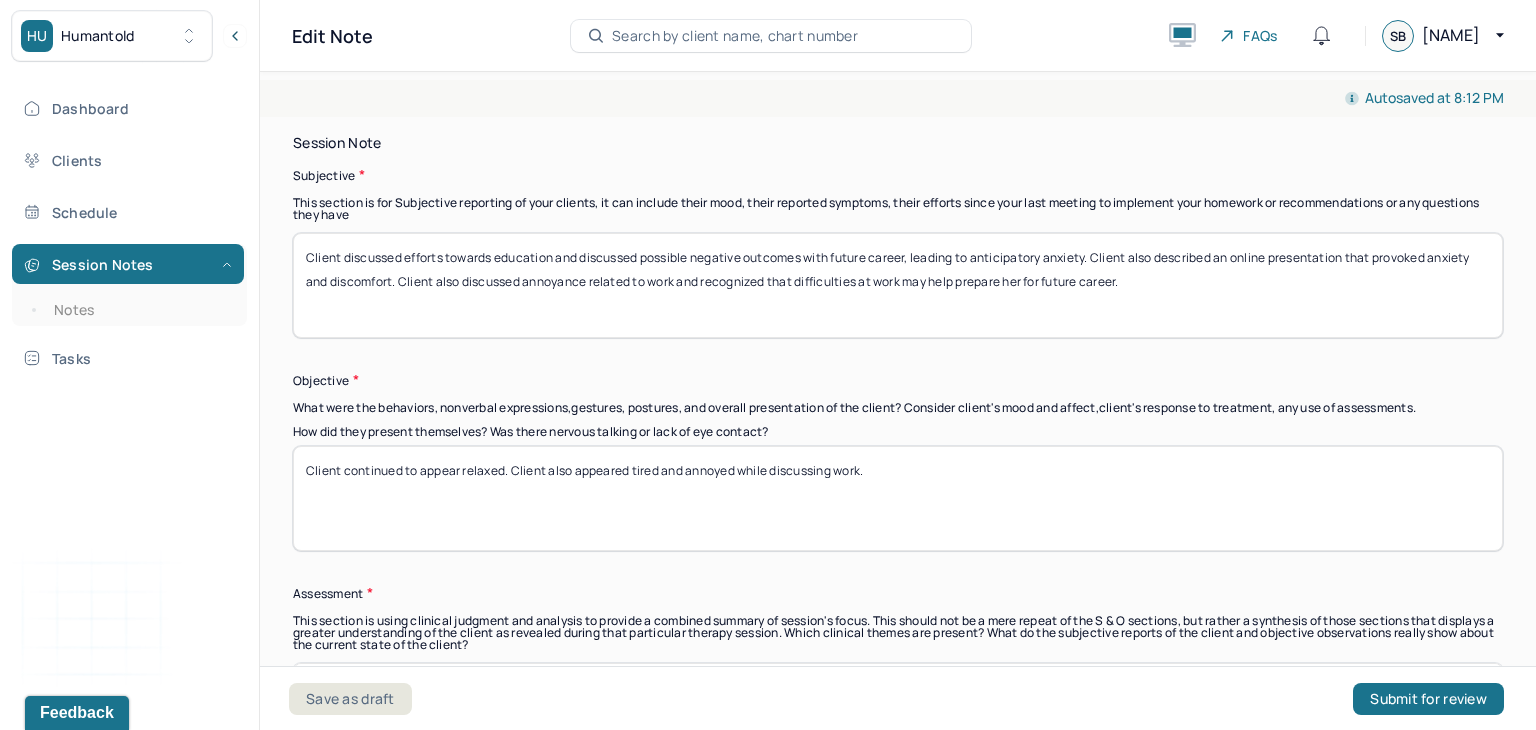 click on "Client continued to appear relaxed. Client also appeared tired and annoyed while discussing work." at bounding box center (898, 498) 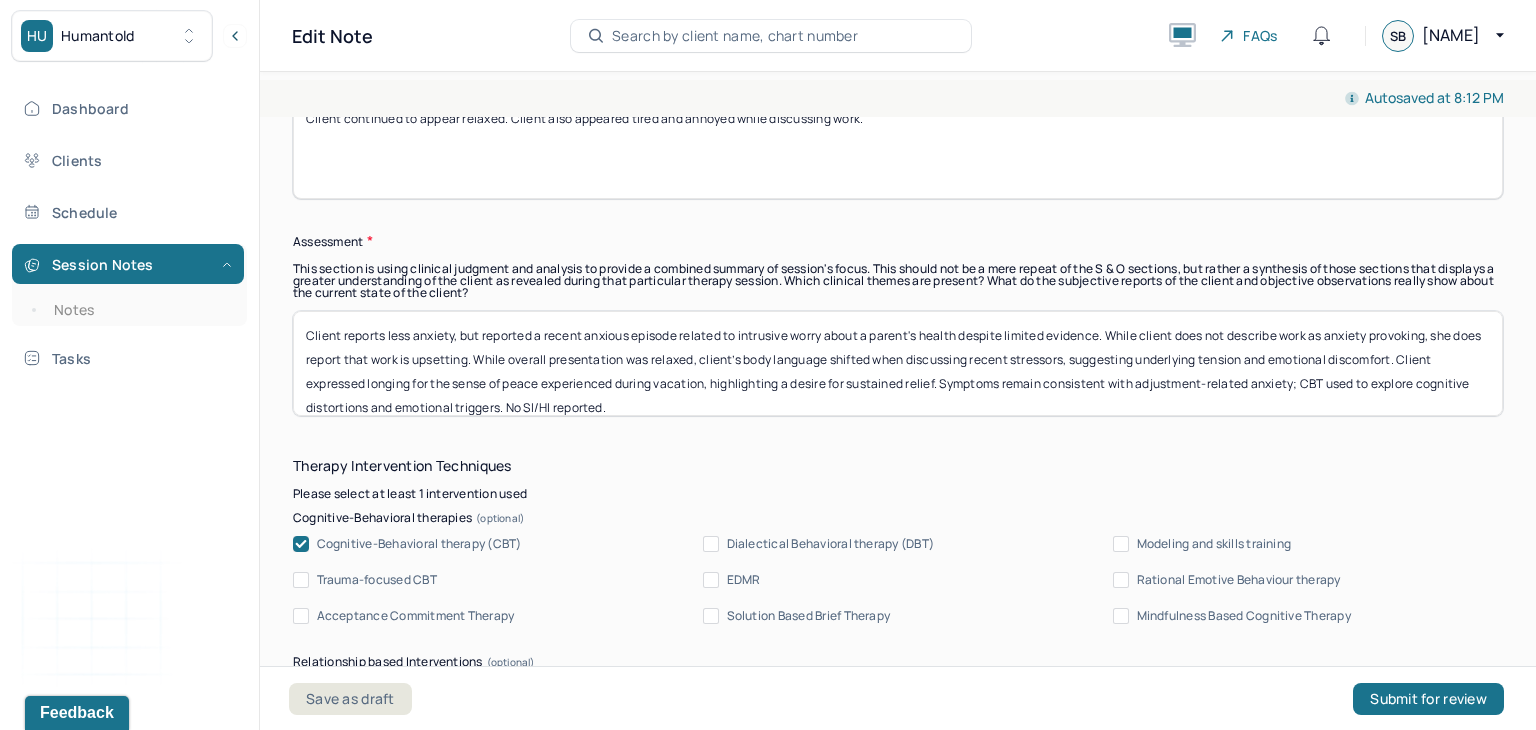 scroll, scrollTop: 1813, scrollLeft: 0, axis: vertical 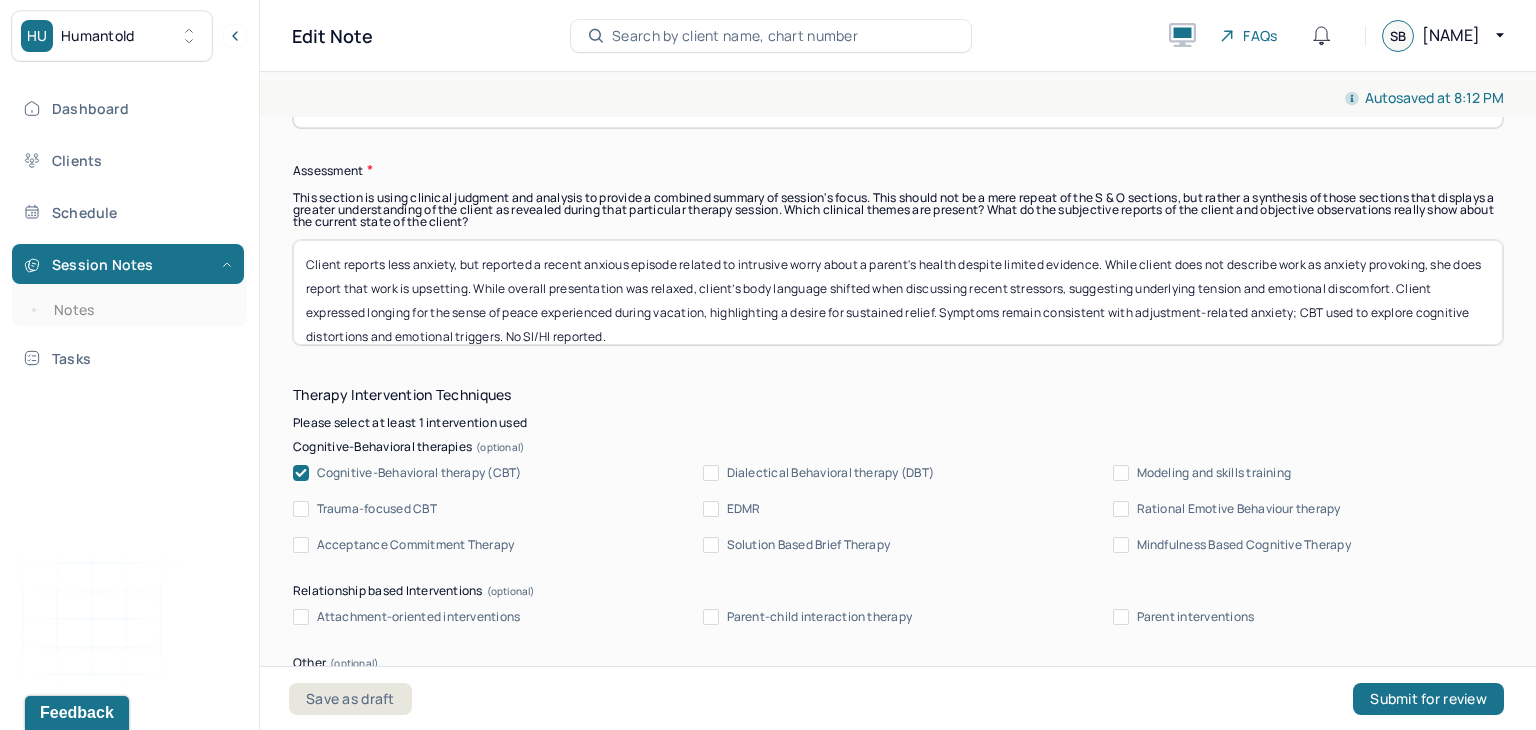 click on "Client reports less anxiety, but reported a recent anxious episode related to intrusive worry about a parent's health despite limited evidence. While client does not describe work as anxiety provoking, she does report that work is upsetting. While overall presentation was relaxed, client’s body language shifted when discussing recent stressors, suggesting underlying tension and emotional discomfort. Client expressed longing for the sense of peace experienced during vacation, highlighting a desire for sustained relief. Symptoms remain consistent with adjustment-related anxiety; CBT used to explore cognitive distortions and emotional triggers. No SI/HI reported." at bounding box center [898, 292] 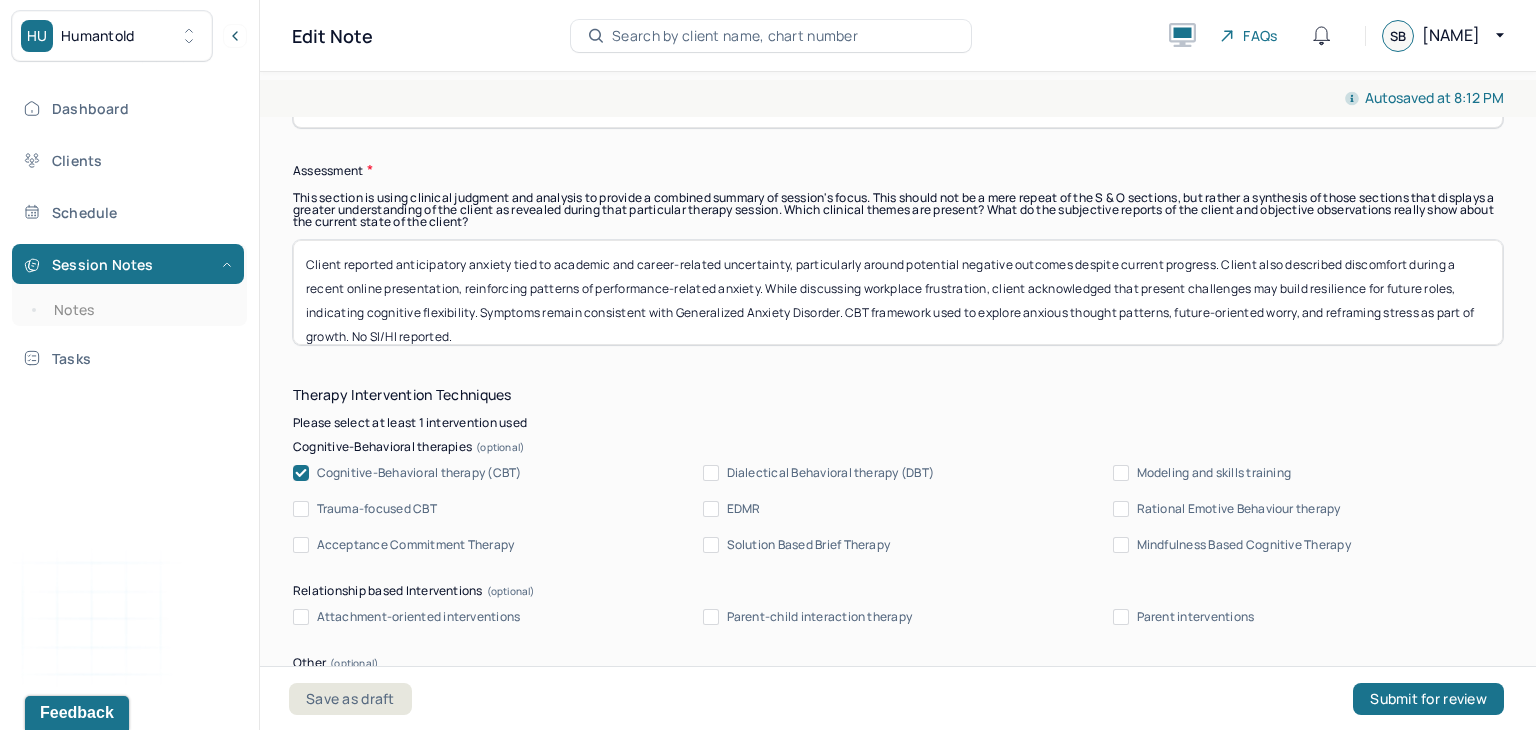 scroll, scrollTop: 0, scrollLeft: 0, axis: both 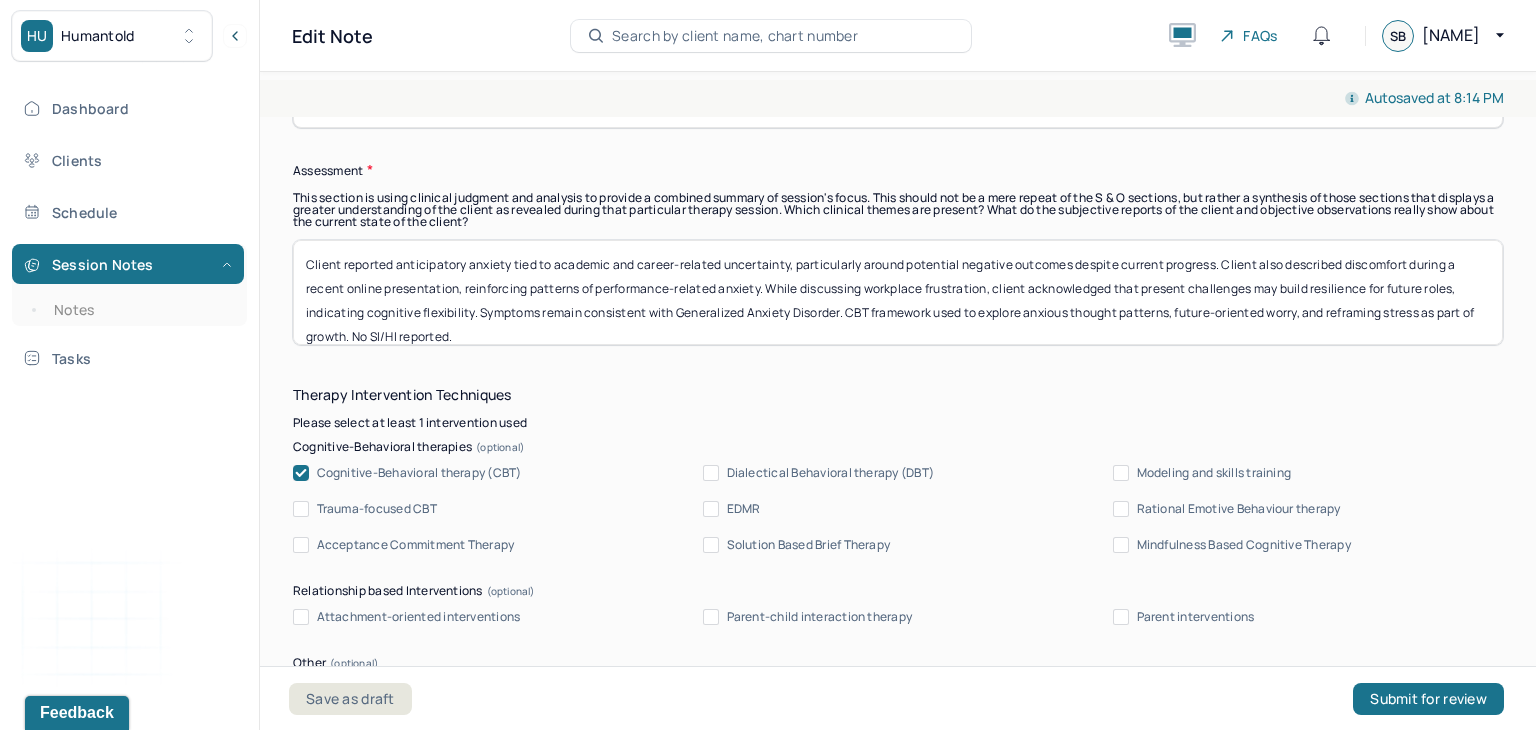 drag, startPoint x: 815, startPoint y: 281, endPoint x: 813, endPoint y: 209, distance: 72.02777 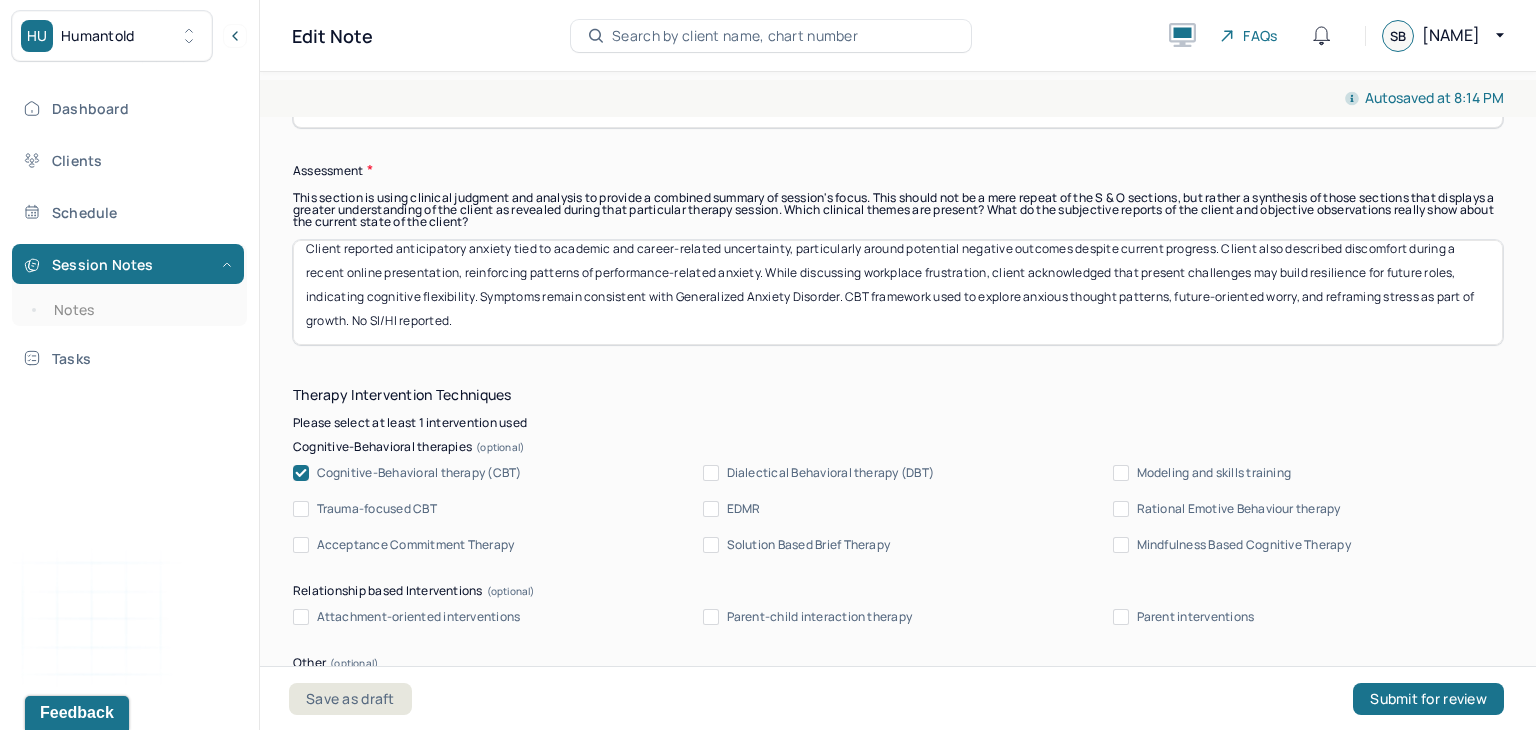 drag, startPoint x: 1036, startPoint y: 310, endPoint x: 1028, endPoint y: 373, distance: 63.505905 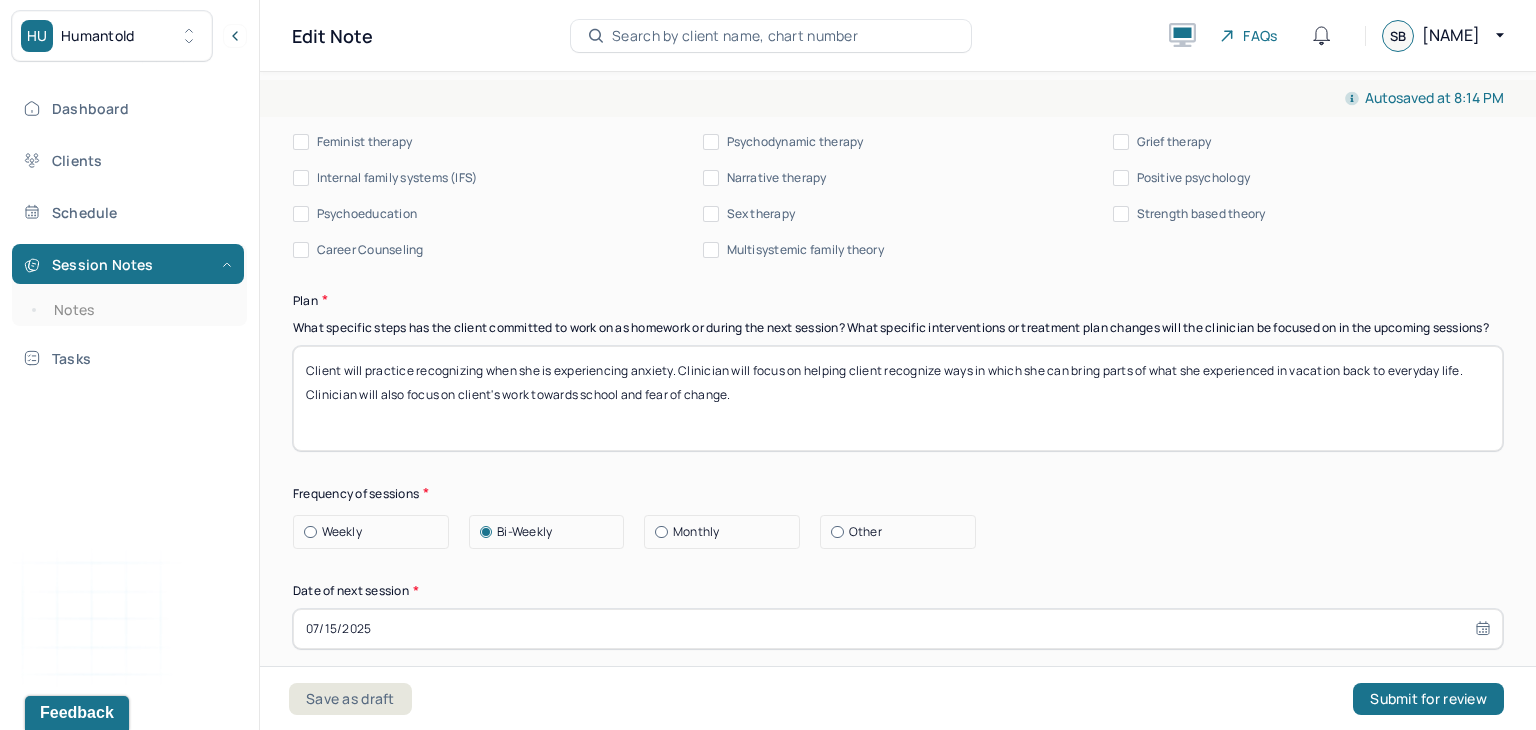 scroll, scrollTop: 2448, scrollLeft: 0, axis: vertical 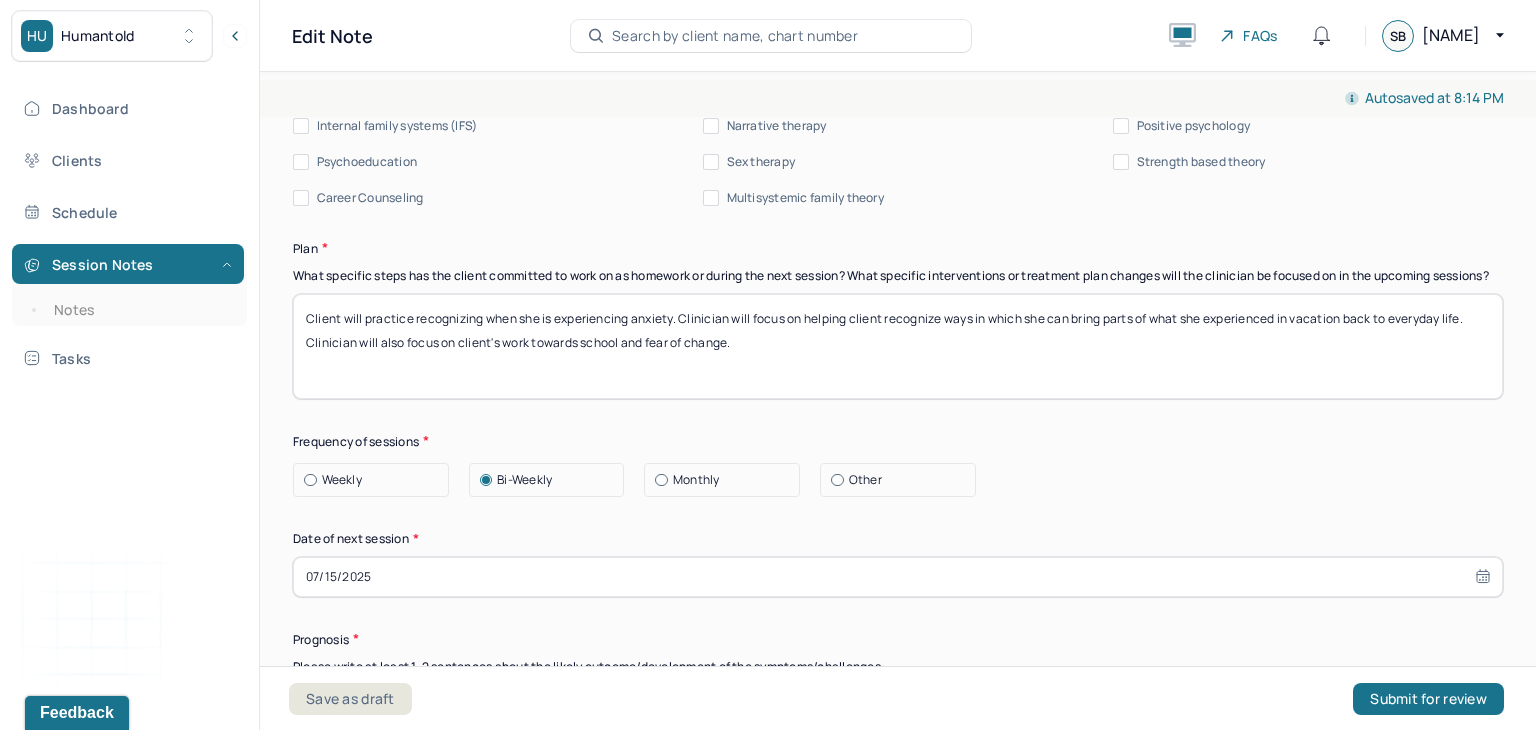 type on "Client reported anticipatory anxiety tied to academic and career-related uncertainty, particularly around potential negative outcomes despite current progress. Client also described discomfort during a recent online presentation, reinforcing patterns of performance-related anxiety. While discussing workplace frustration, client acknowledged that present challenges may build resilience for future roles, indicating cognitive flexibility. Symptoms remain consistent with Generalized Anxiety Disorder. CBT framework used to explore anxious thought patterns, future-oriented worry, and reframing stress as part of growth. No SI/HI reported." 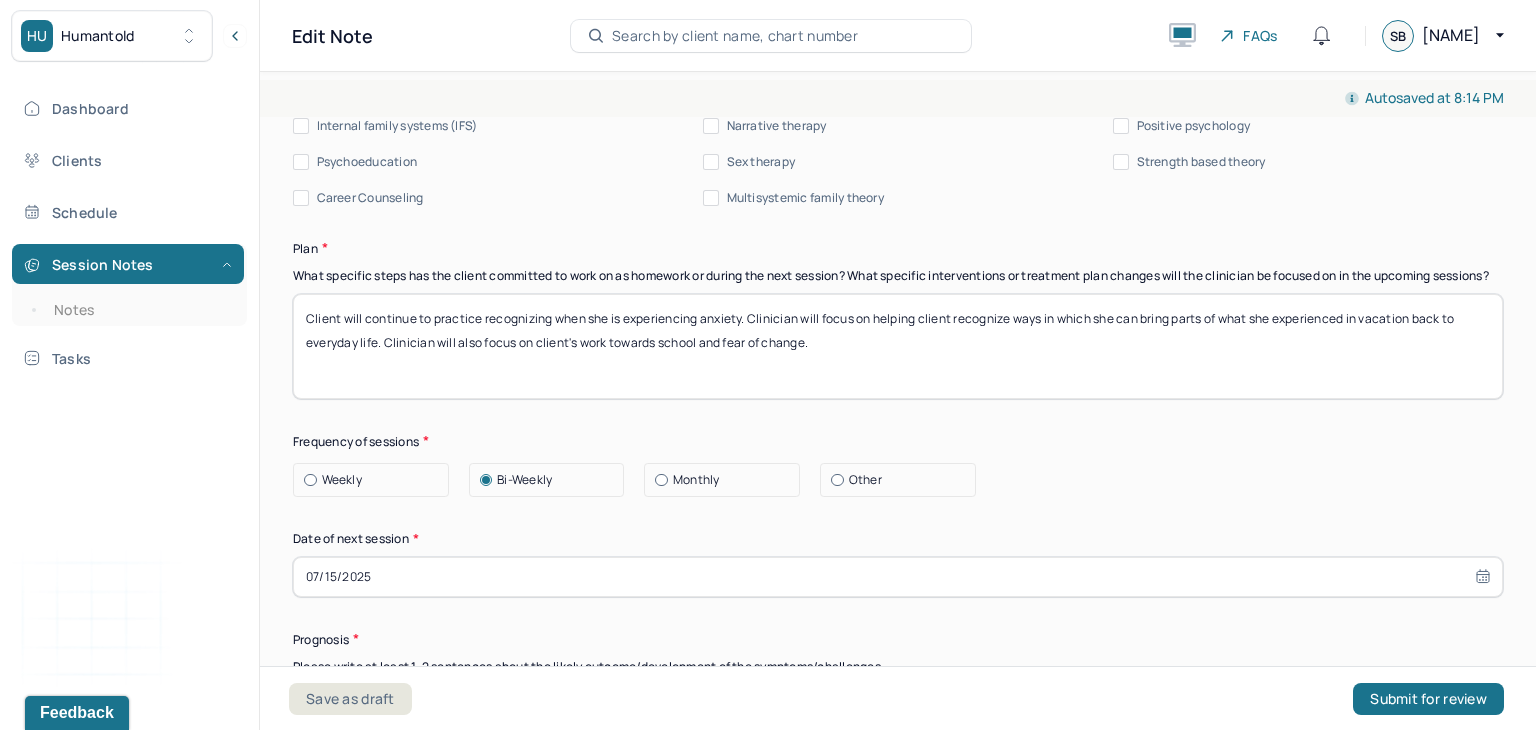 drag, startPoint x: 872, startPoint y: 329, endPoint x: 895, endPoint y: 367, distance: 44.418465 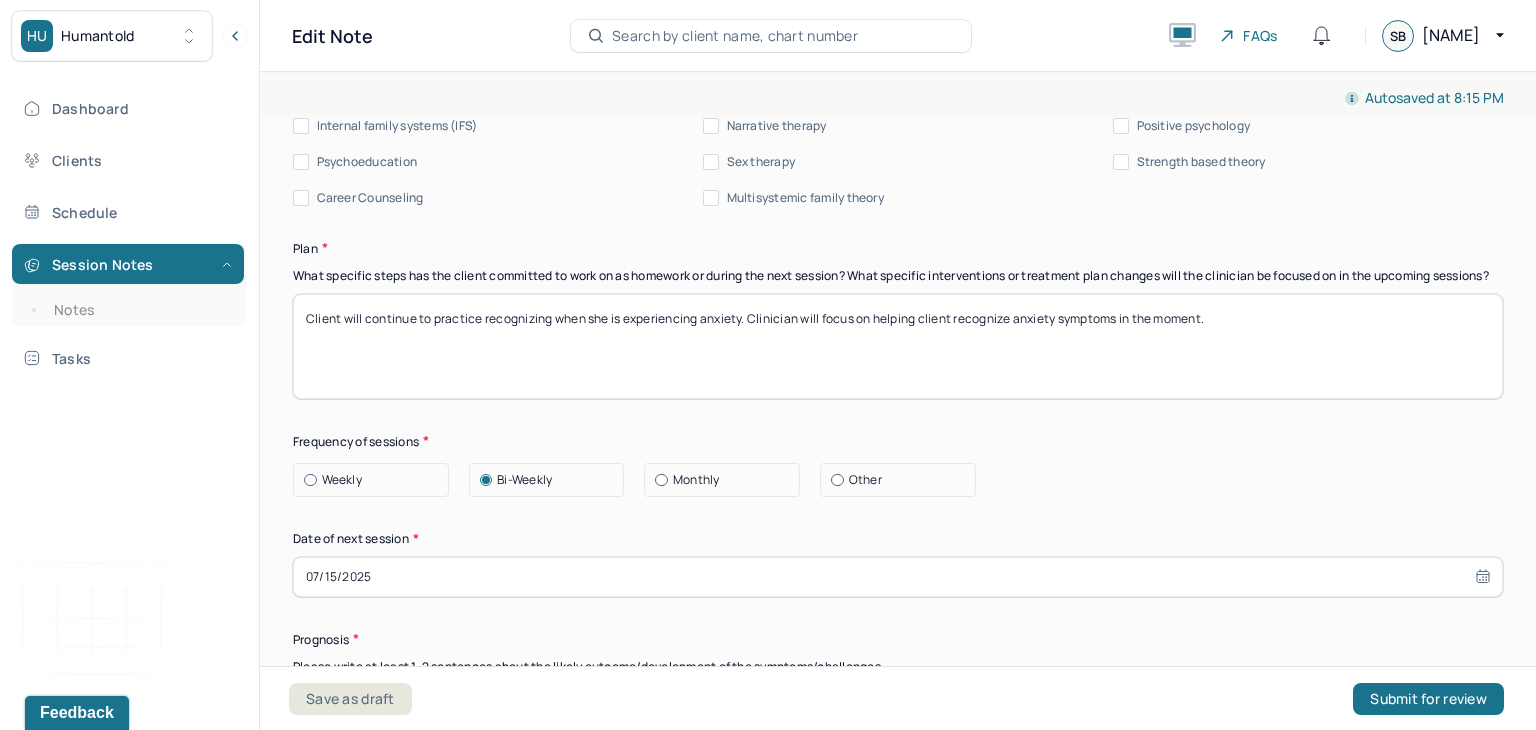 type on "Client will continue to practice recognizing when she is experiencing anxiety. Clinician will focus on helping client recognize anxiety symptoms in the moment." 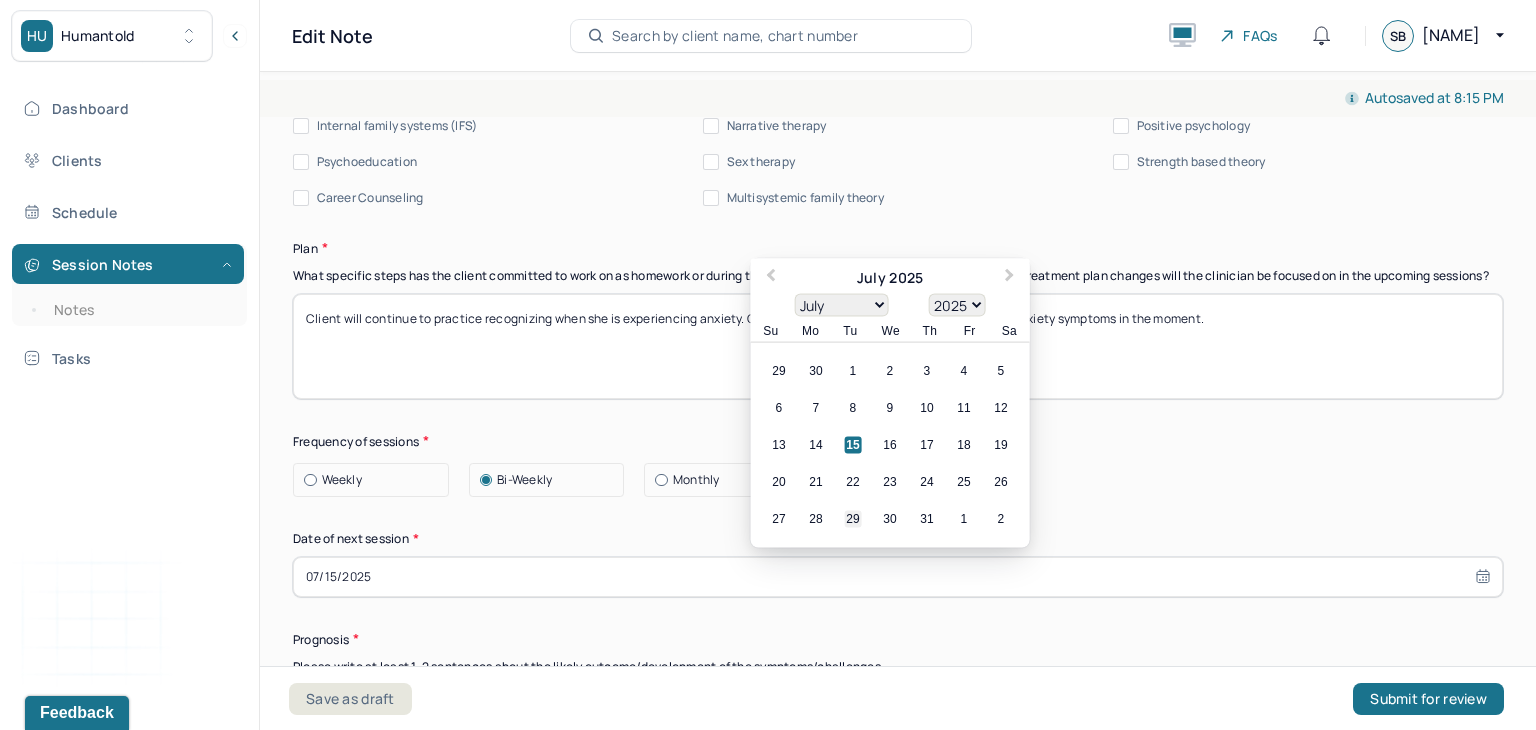 click on "29" at bounding box center (853, 518) 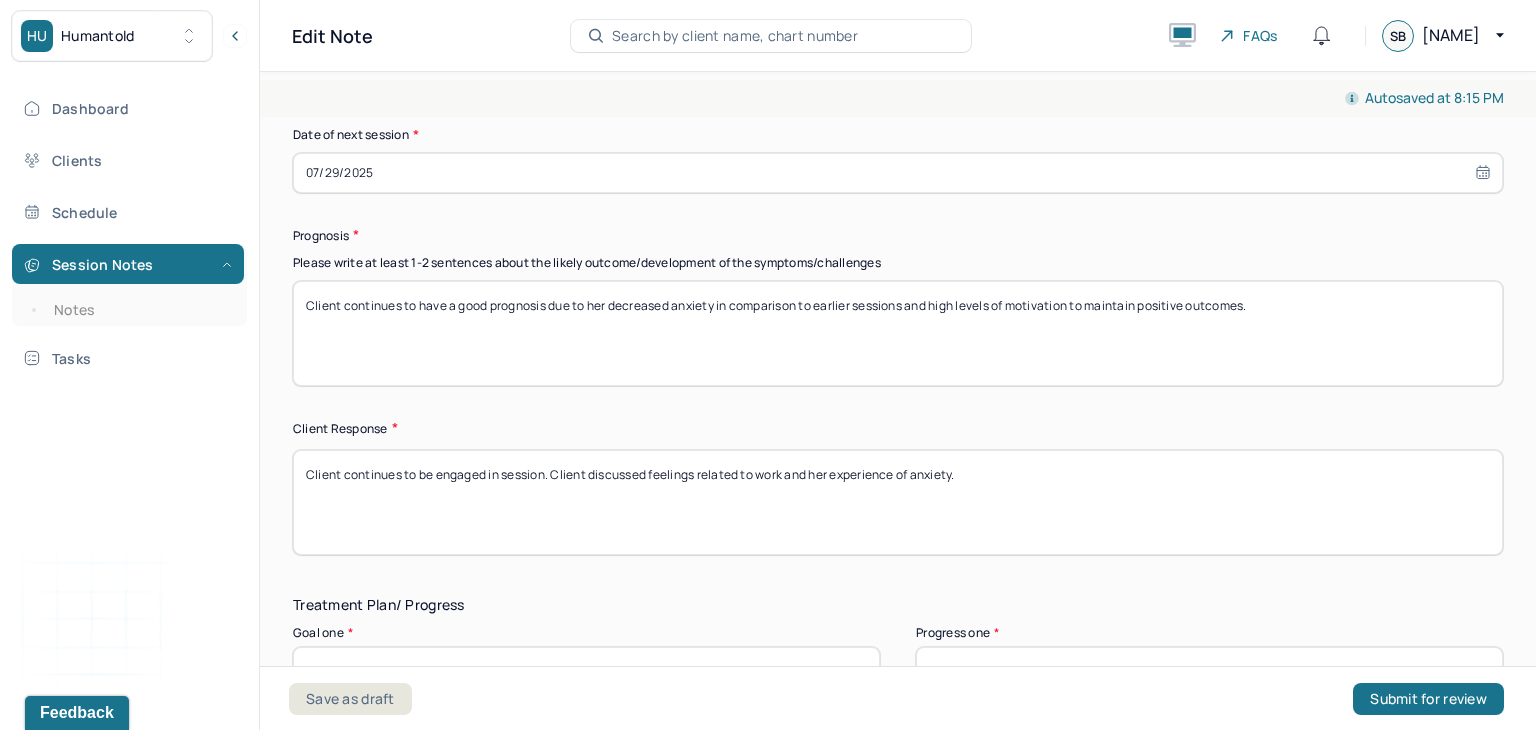 scroll, scrollTop: 2864, scrollLeft: 0, axis: vertical 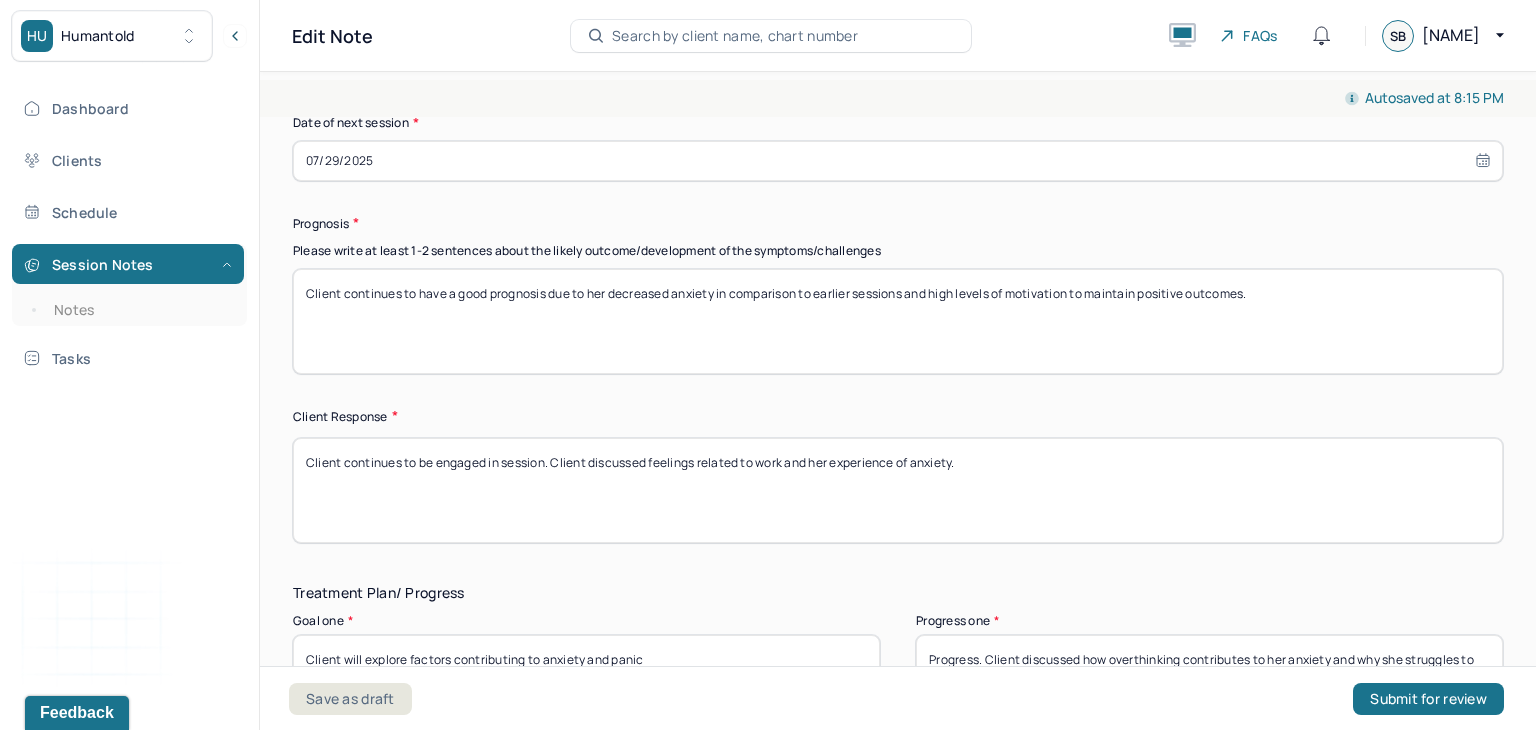 drag, startPoint x: 1269, startPoint y: 310, endPoint x: 612, endPoint y: 322, distance: 657.10956 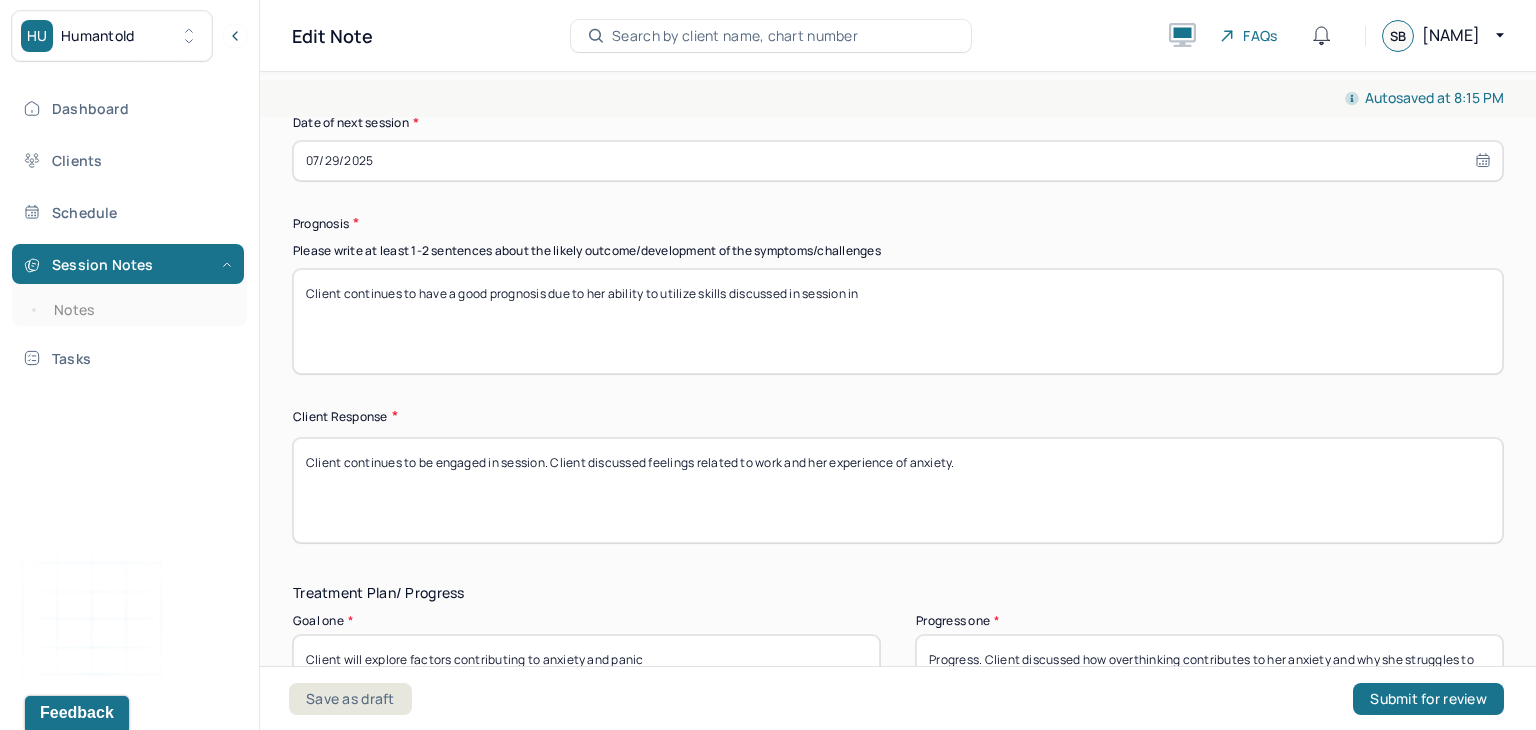 click on "Client continues to have a good prognosis due to her ability to utilize skills discussed in session in" at bounding box center (898, 321) 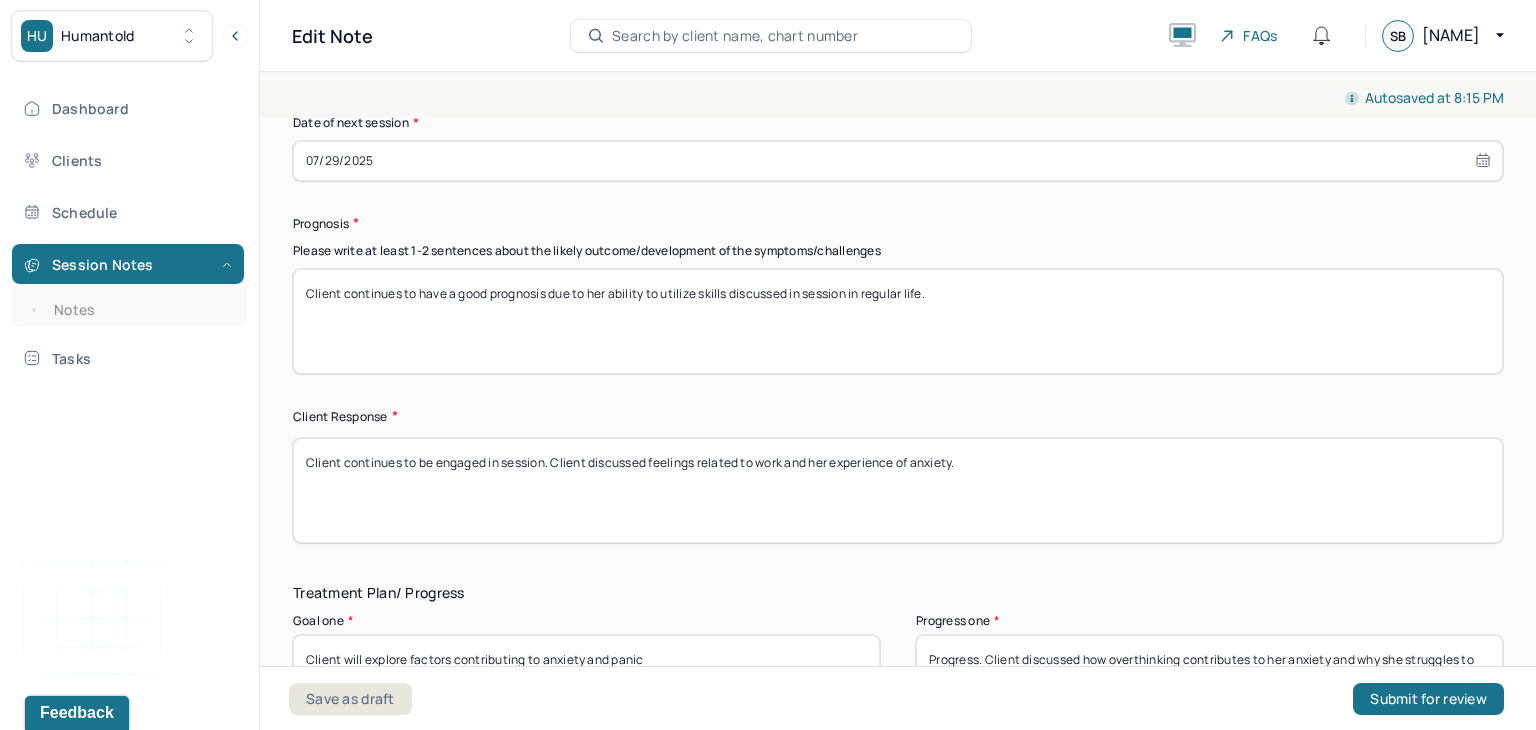 click on "Client continues to have a good prognosis due to her ability to utilize skills discussed in session in regular life." at bounding box center (898, 321) 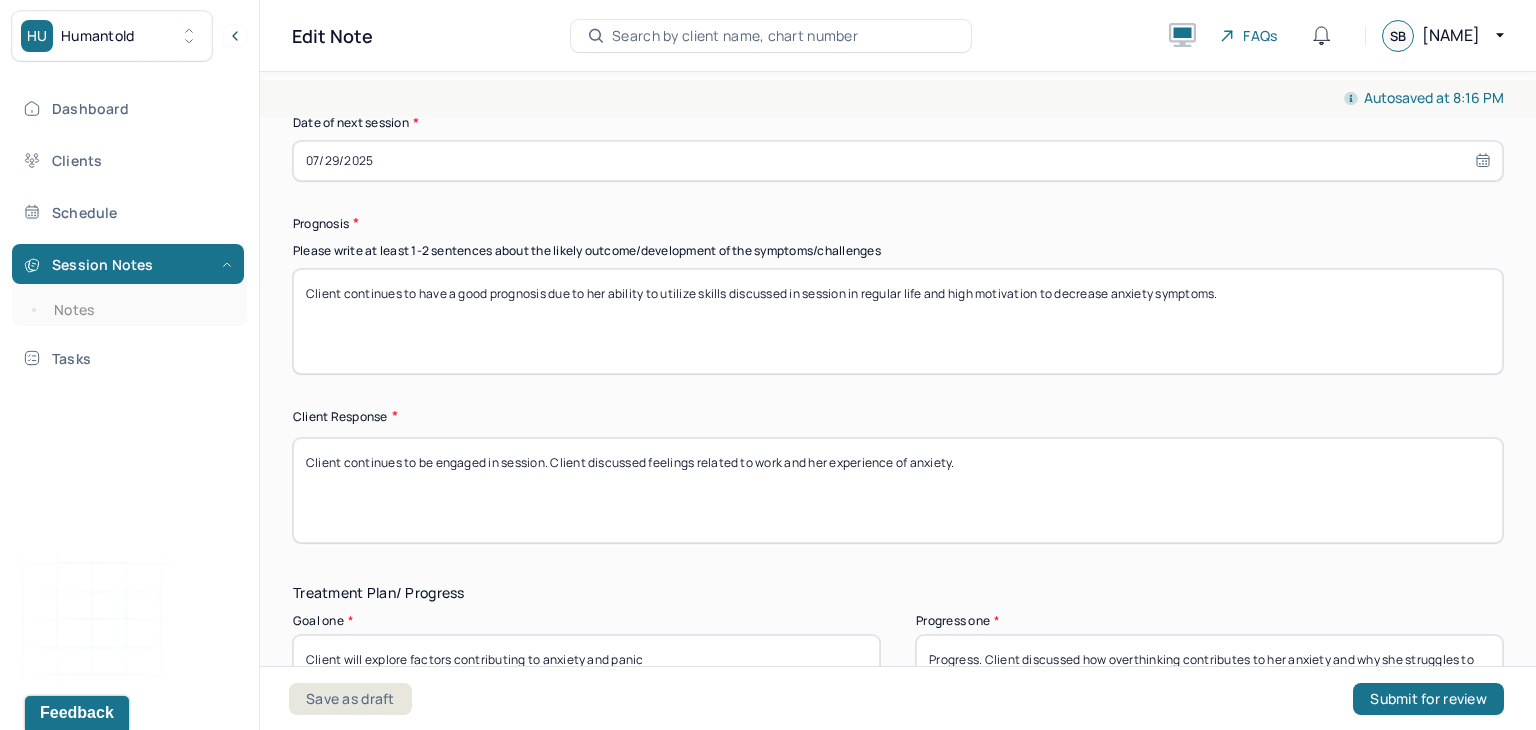type on "Client continues to have a good prognosis due to her ability to utilize skills discussed in session in regular life and high motivation to decrease anxiety symptoms." 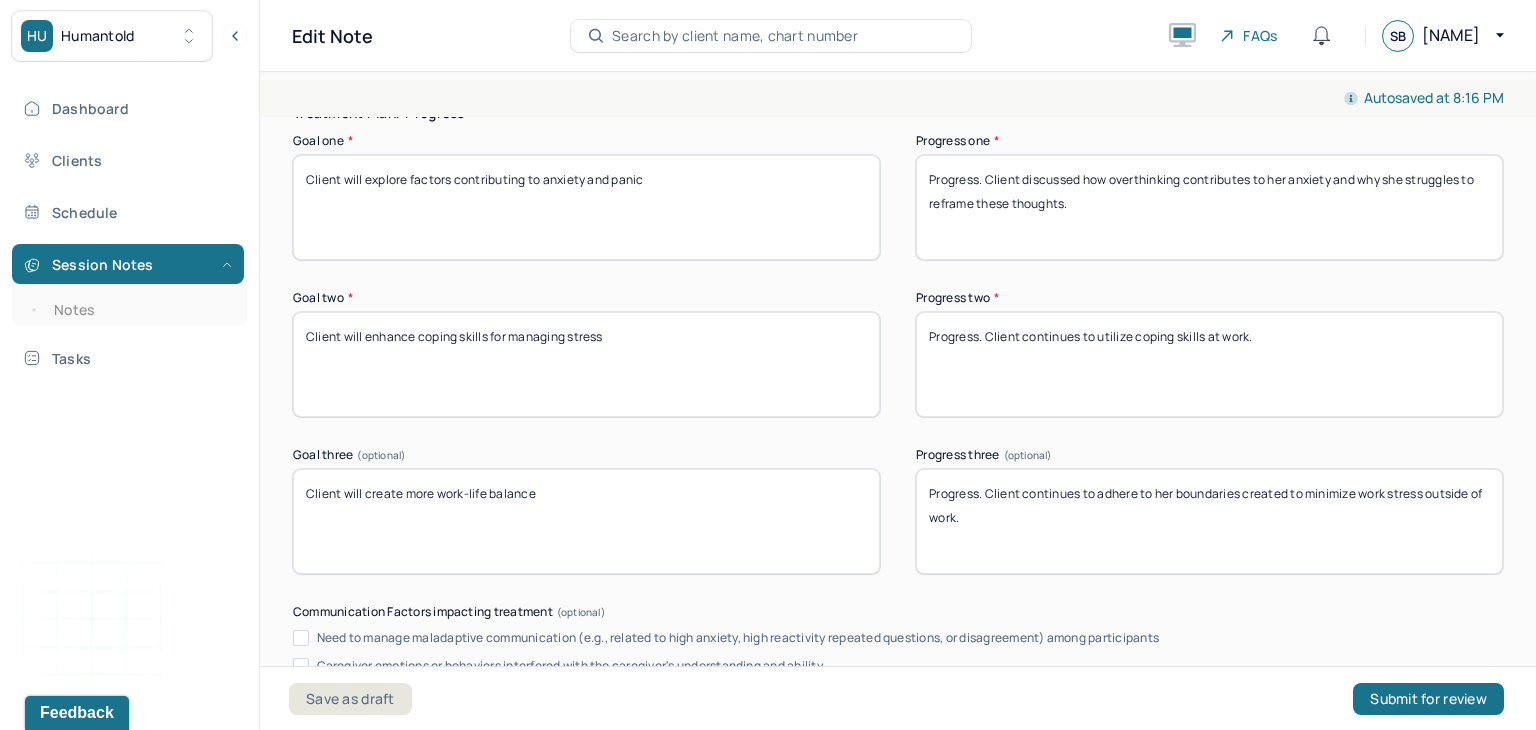 scroll, scrollTop: 3357, scrollLeft: 0, axis: vertical 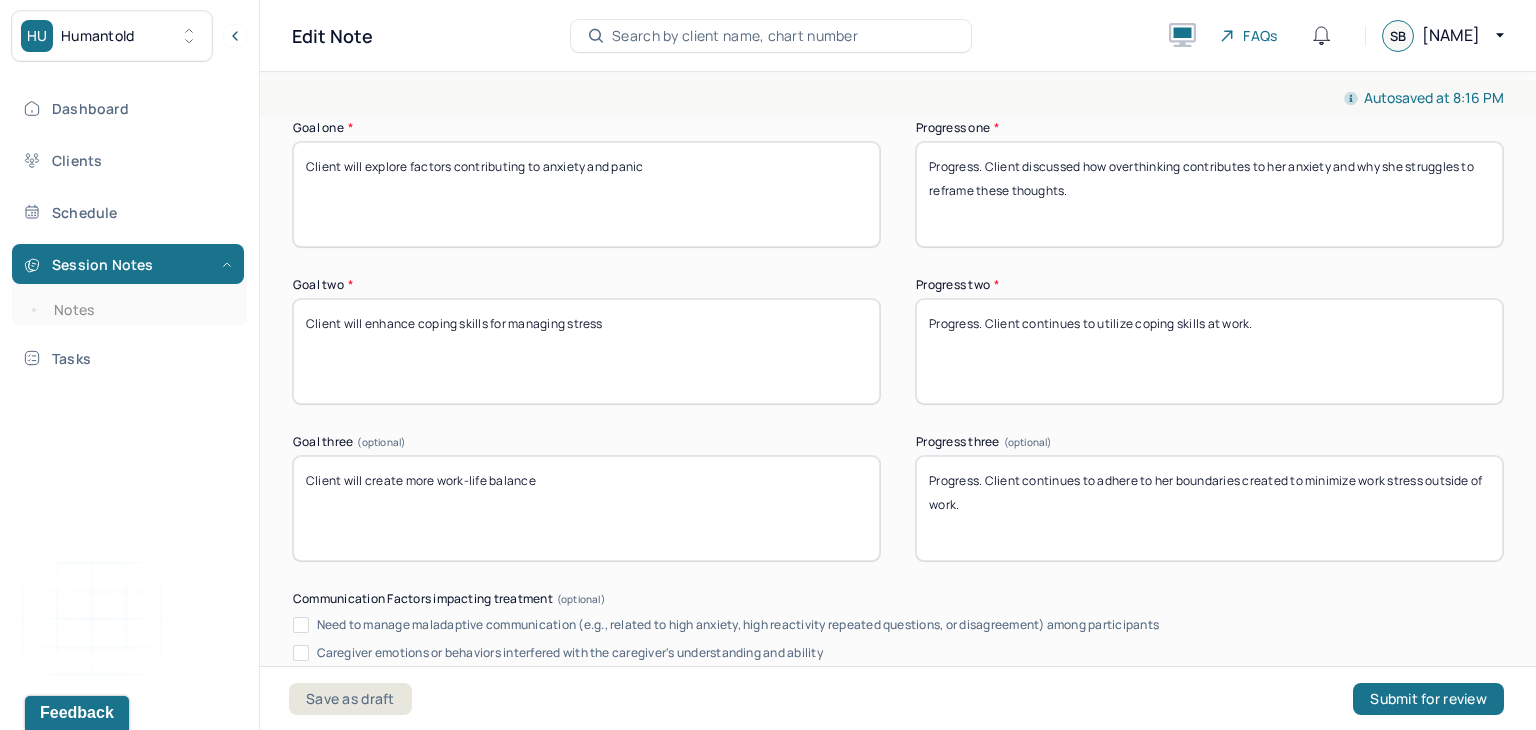 type on "Client continues to be engaged in session. Client discussed recent anxiety related to school and career." 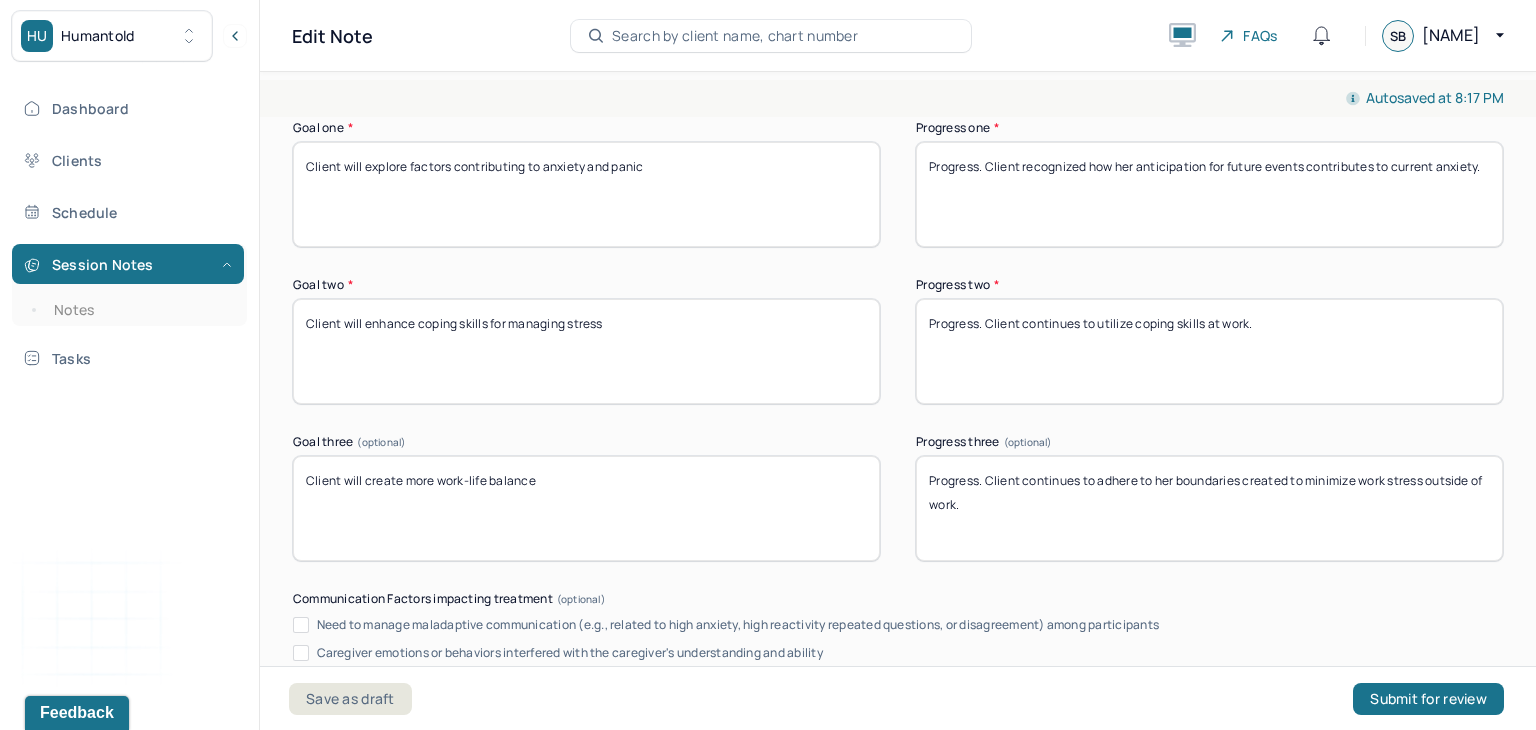 type on "Progress. Client recognized how her anticipation for future events contributes to current anxiety." 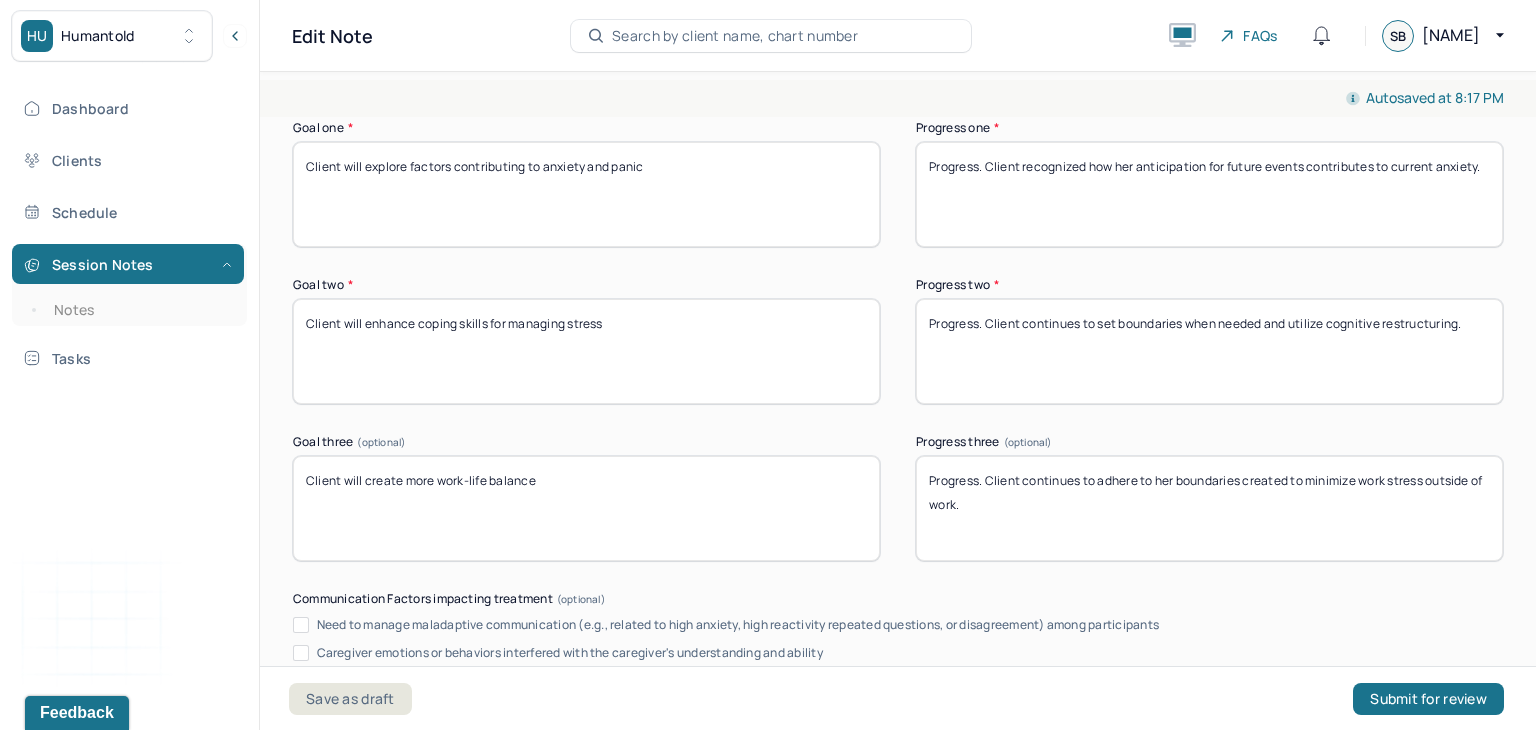 drag, startPoint x: 1460, startPoint y: 334, endPoint x: 1287, endPoint y: 341, distance: 173.14156 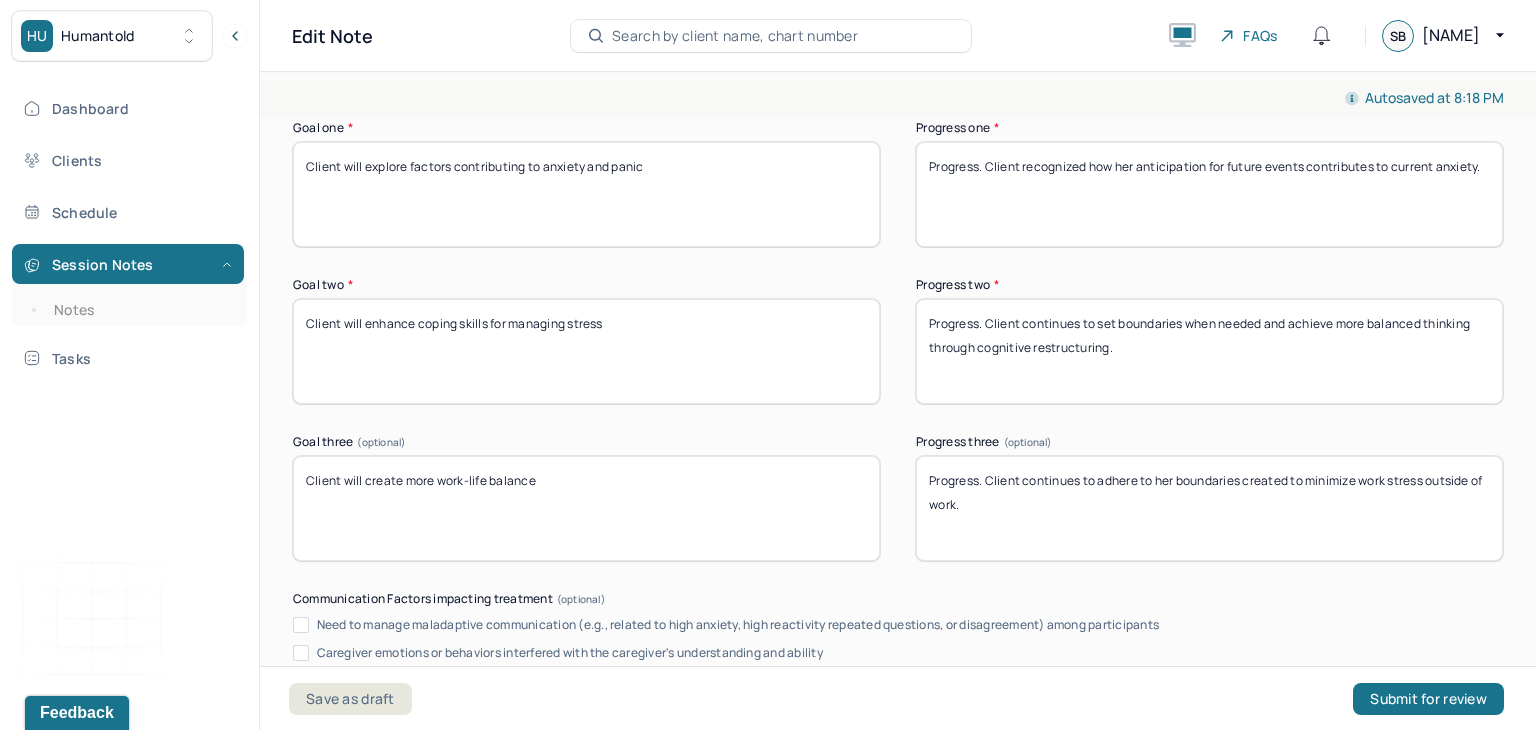 type on "Progress. Client continues to set boundaries when needed and achieve more balanced thinking through cognitive restructuring." 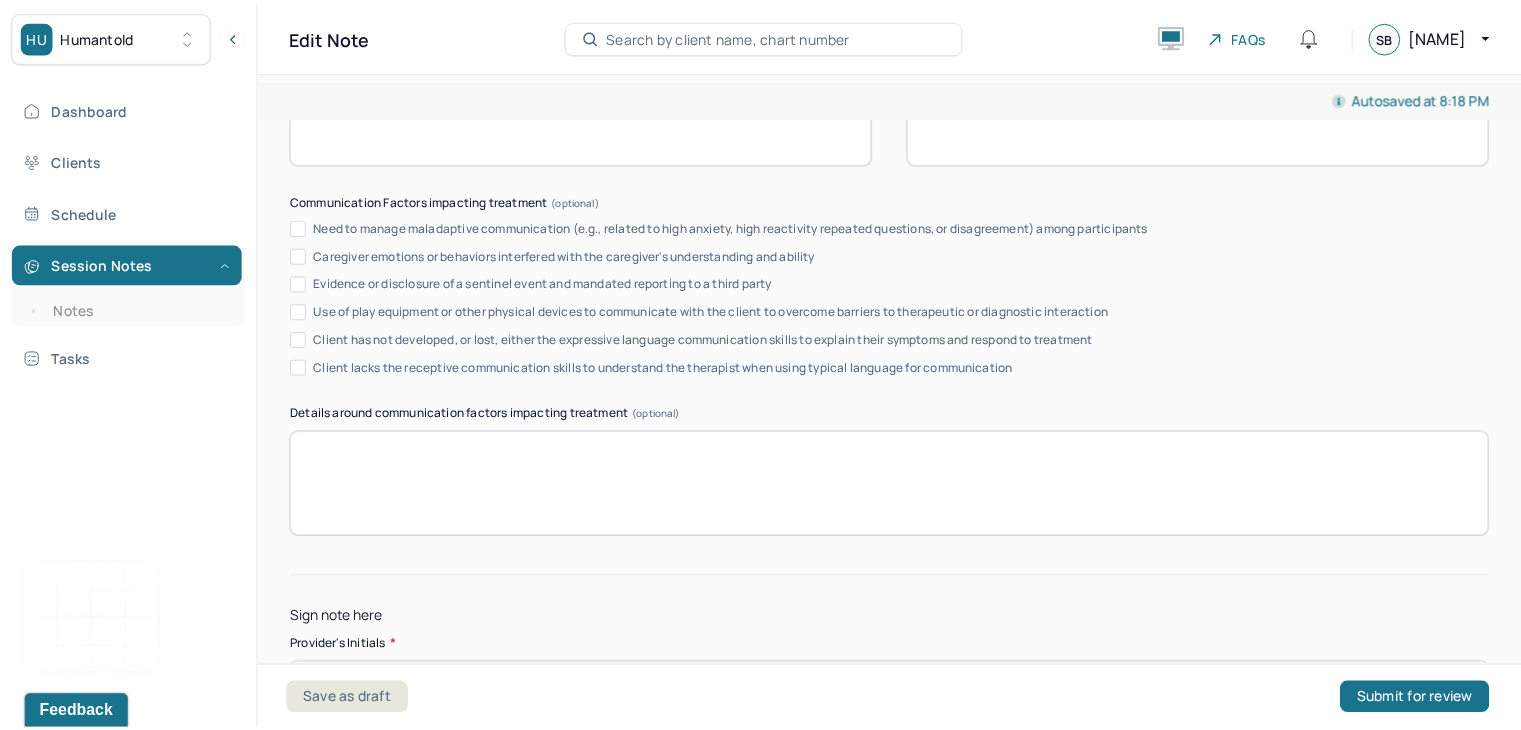 scroll, scrollTop: 3921, scrollLeft: 0, axis: vertical 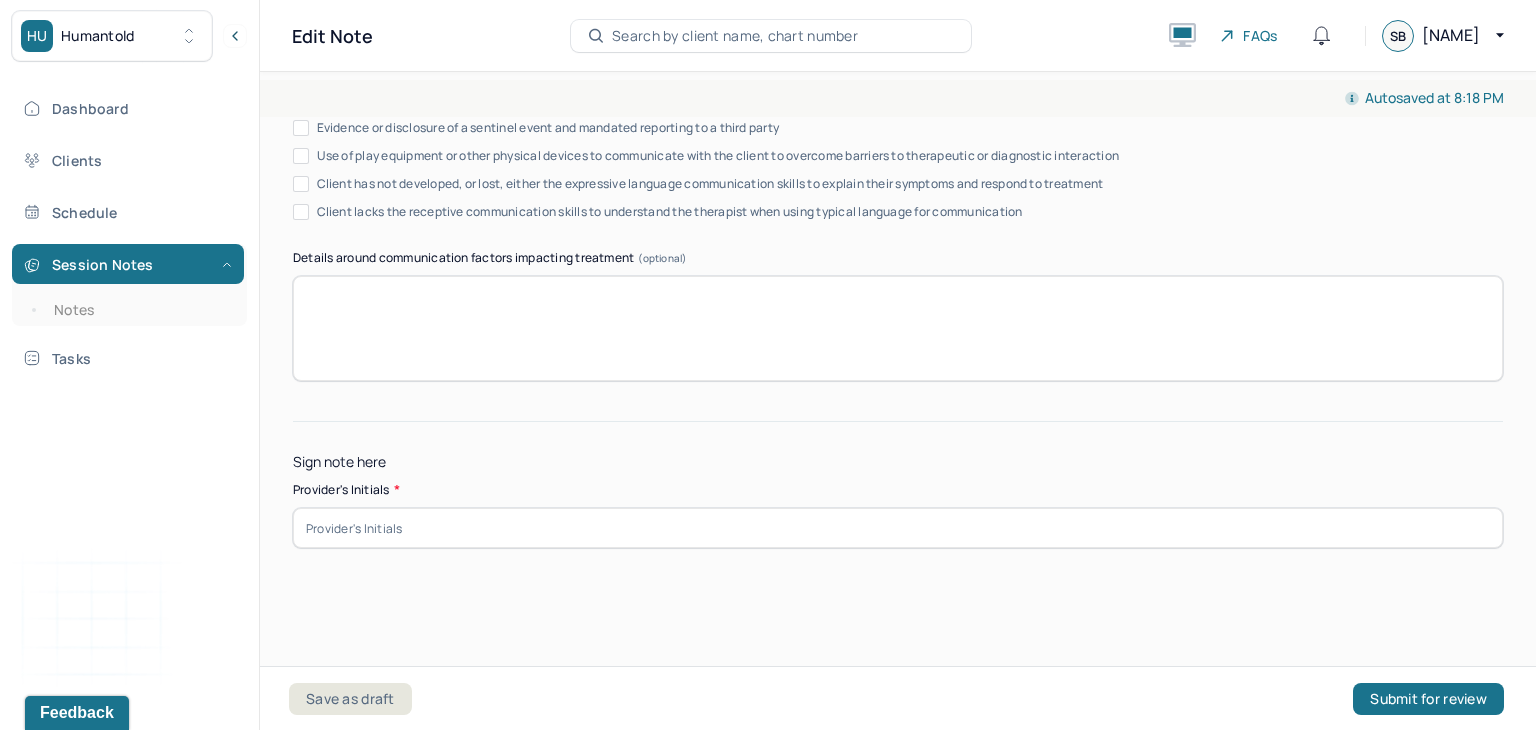 type on "Progress. Client continues to adhere to her boundaries." 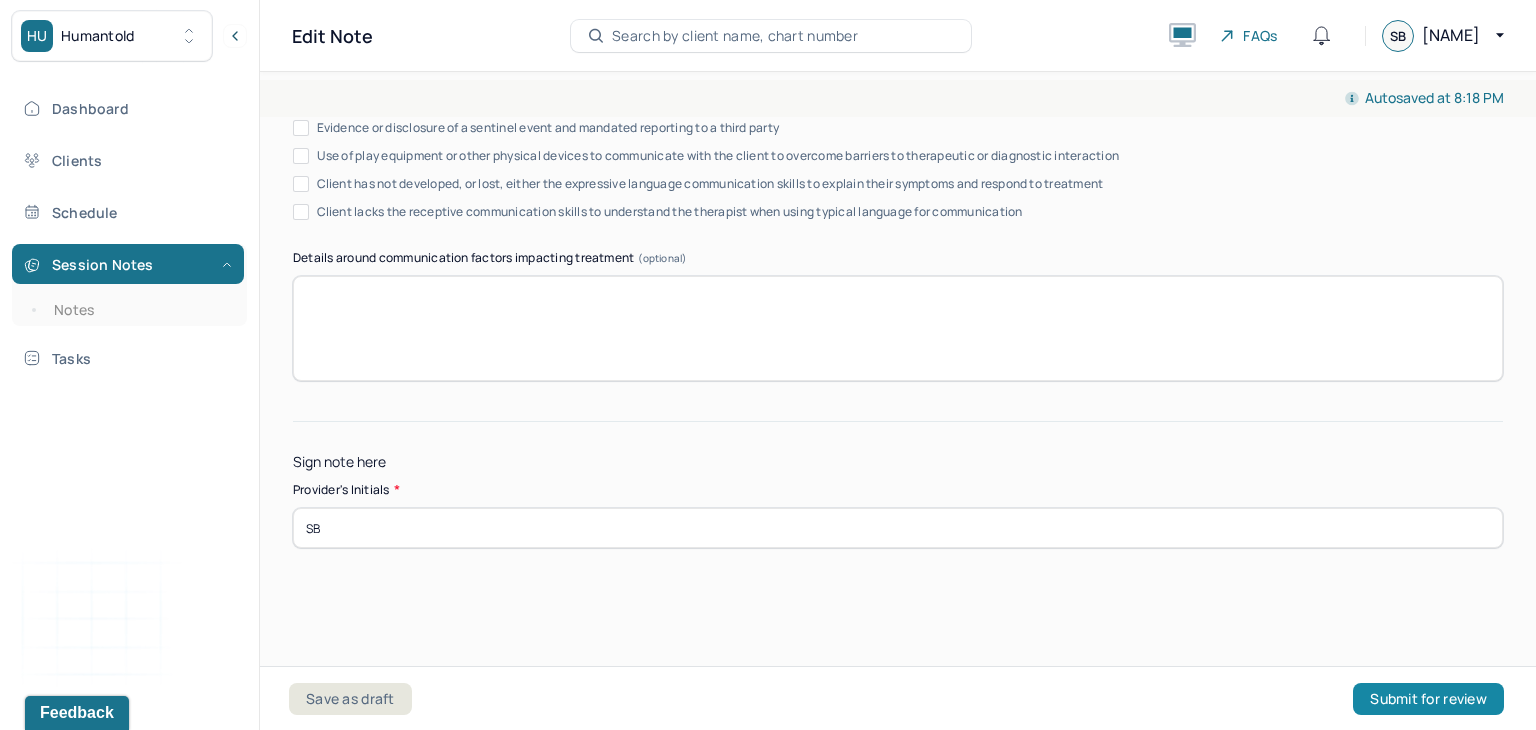 type on "SB" 